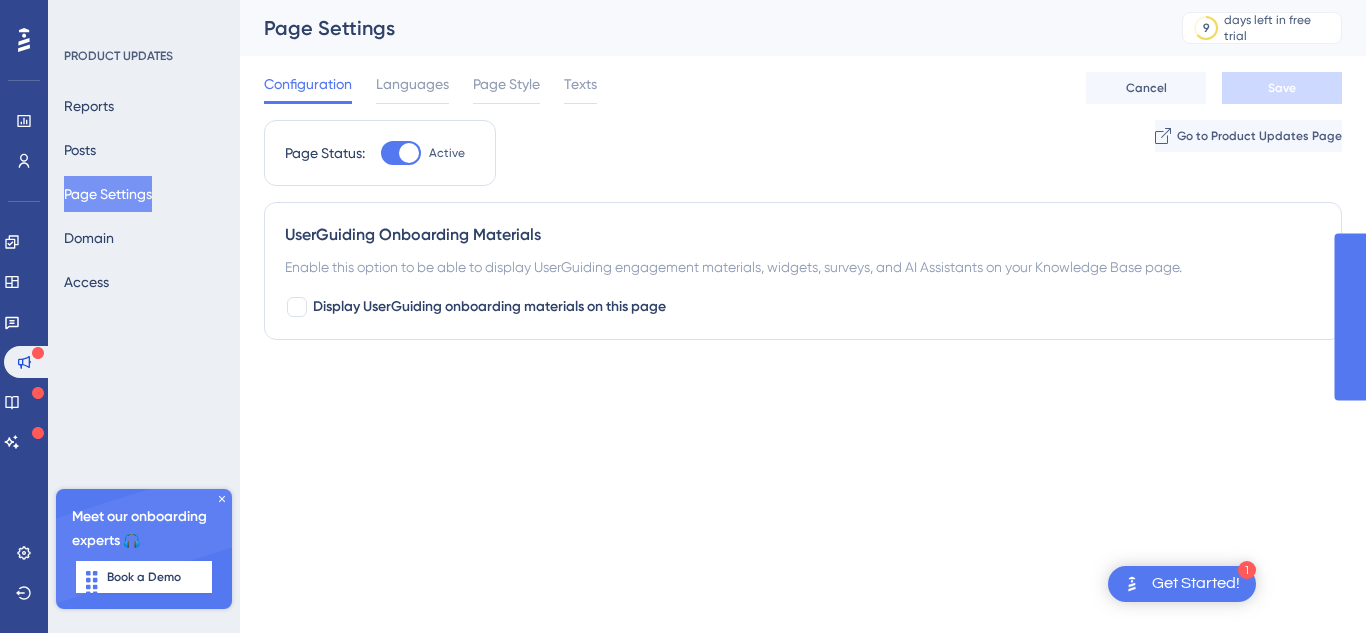 scroll, scrollTop: 0, scrollLeft: 0, axis: both 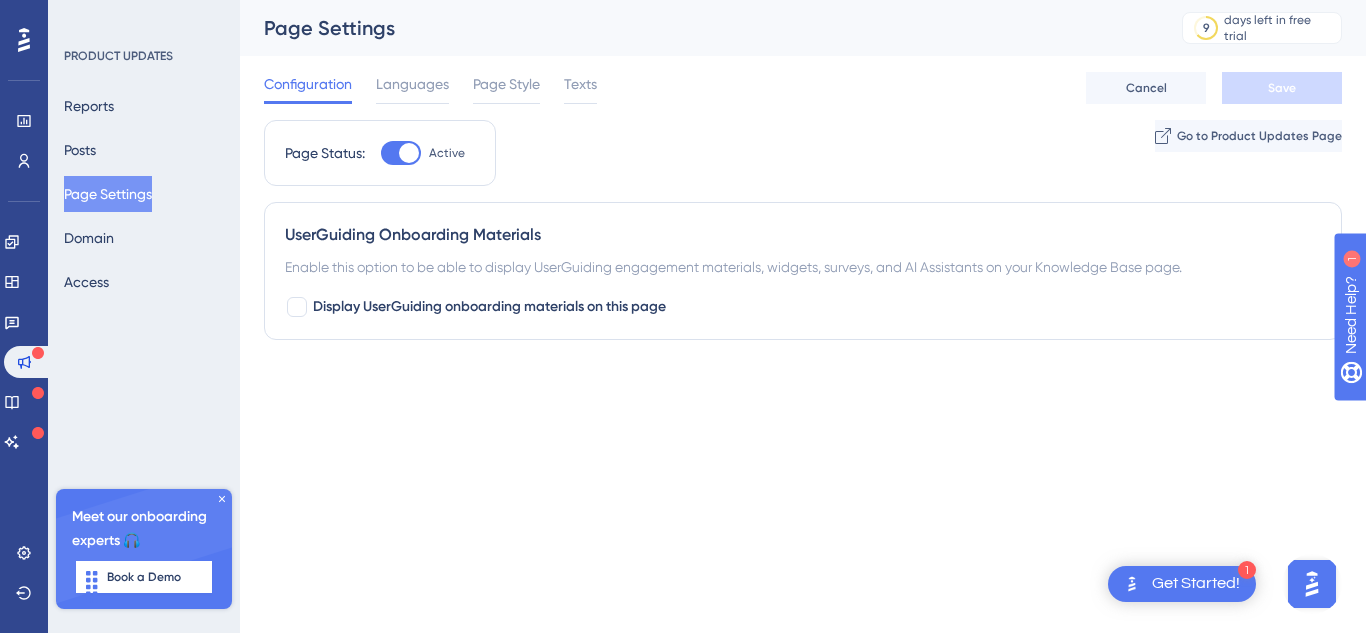 click 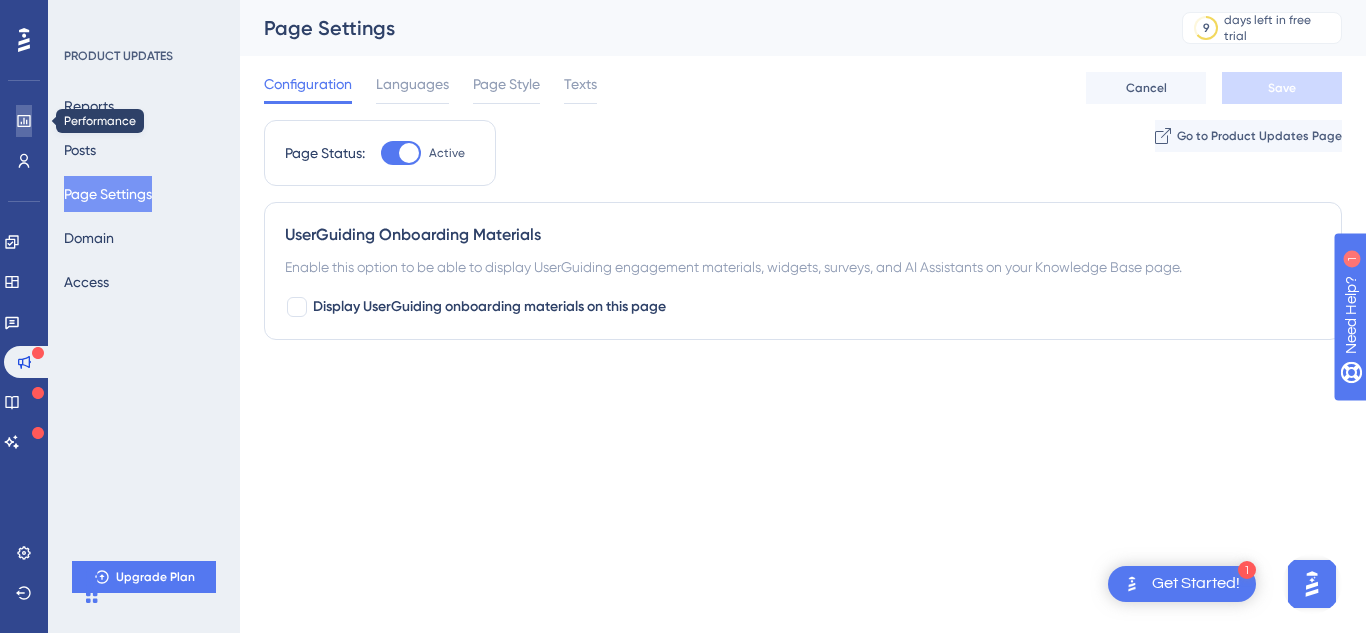click at bounding box center (24, 121) 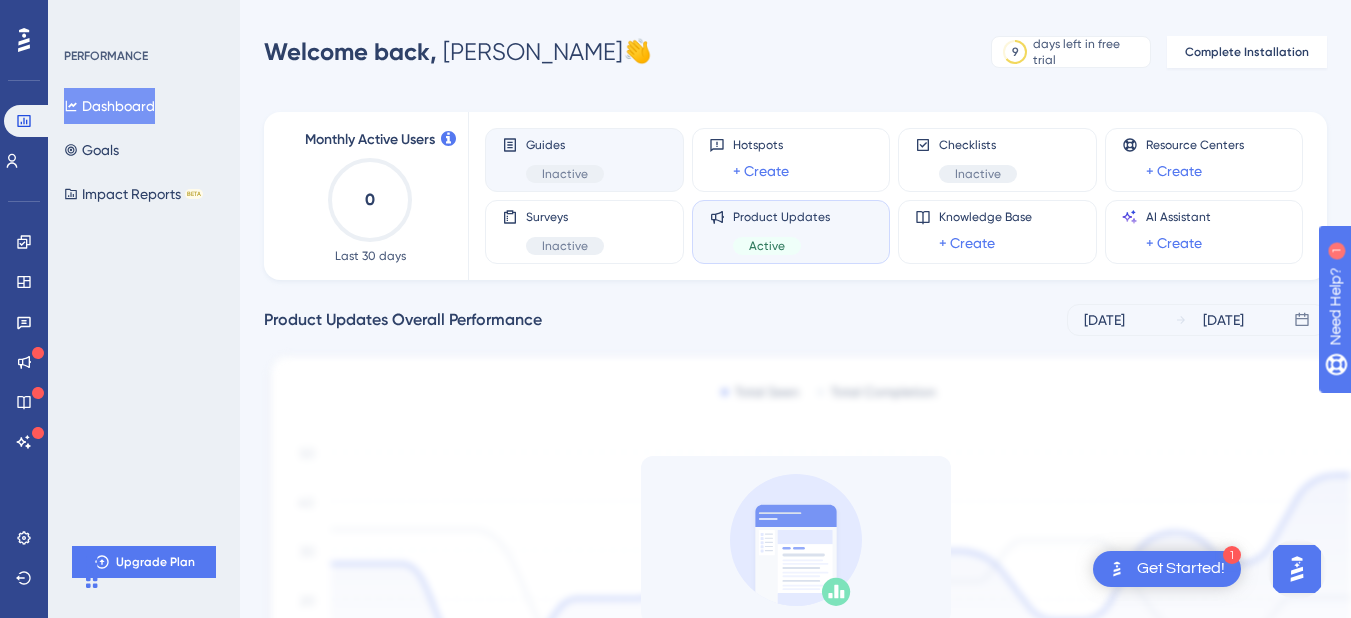 click on "Guides Inactive" at bounding box center (584, 160) 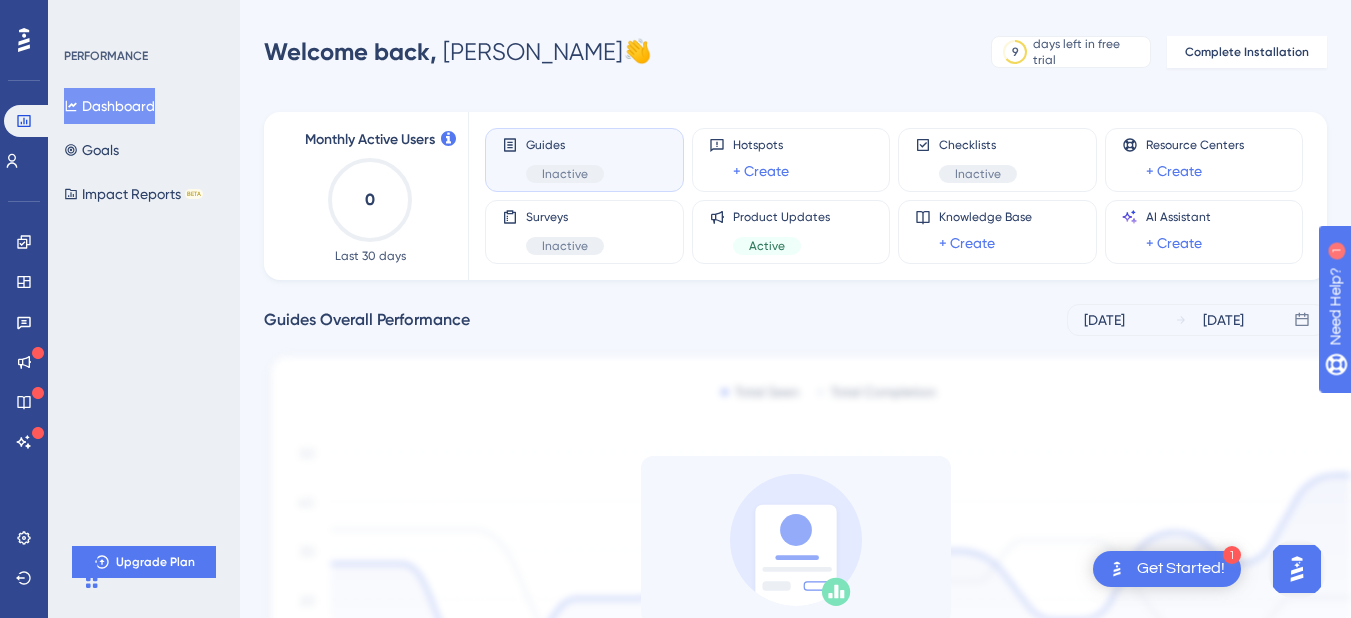 click on "Guides Inactive" at bounding box center (565, 160) 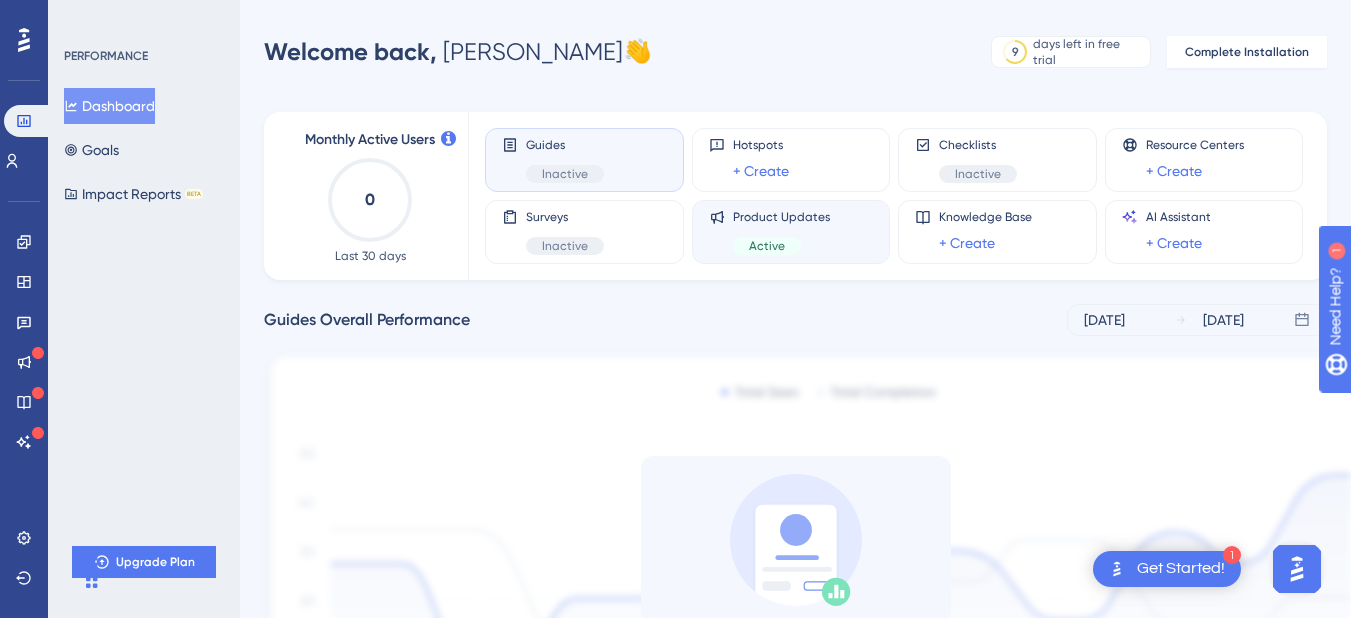 click on "Product Updates Active" at bounding box center [791, 232] 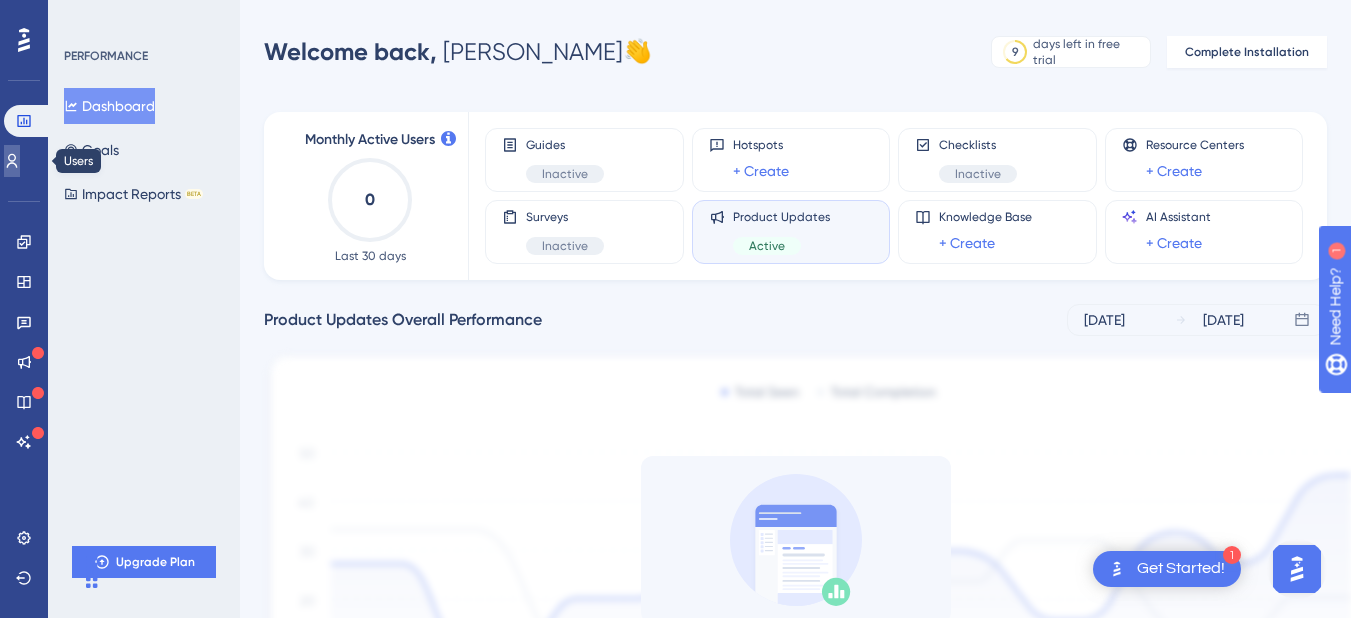 click at bounding box center (12, 161) 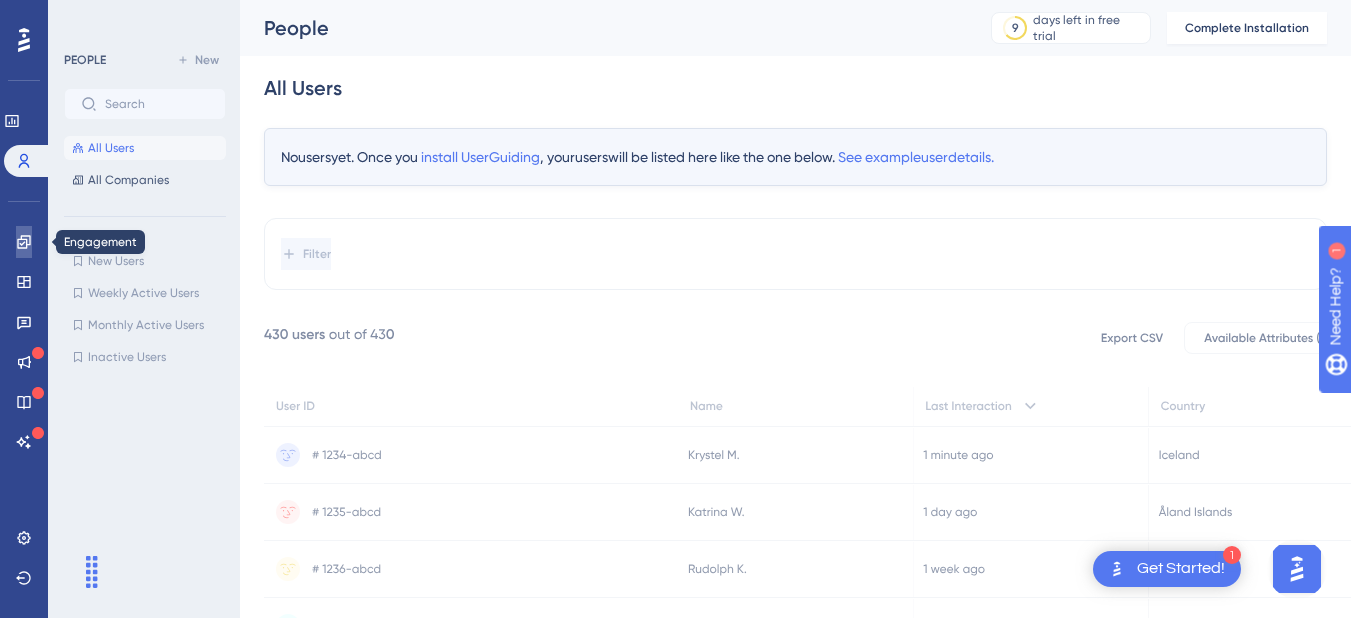 click 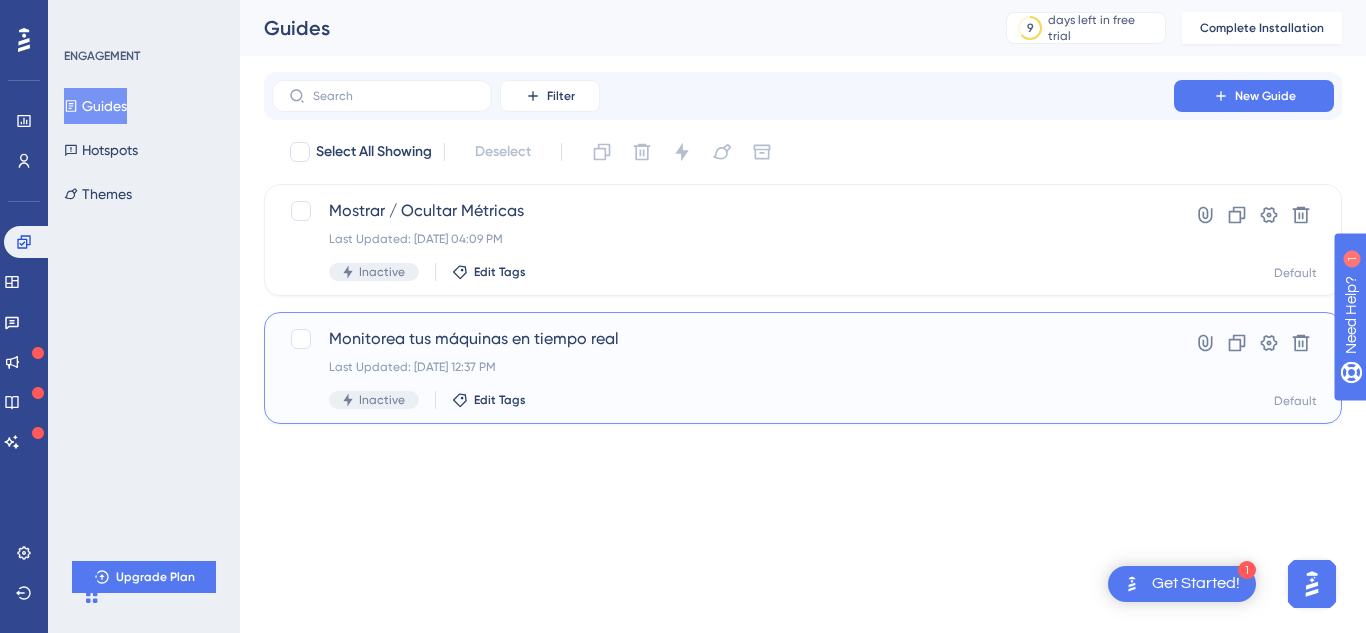 click on "Monitorea tus máquinas en tiempo real" at bounding box center (723, 339) 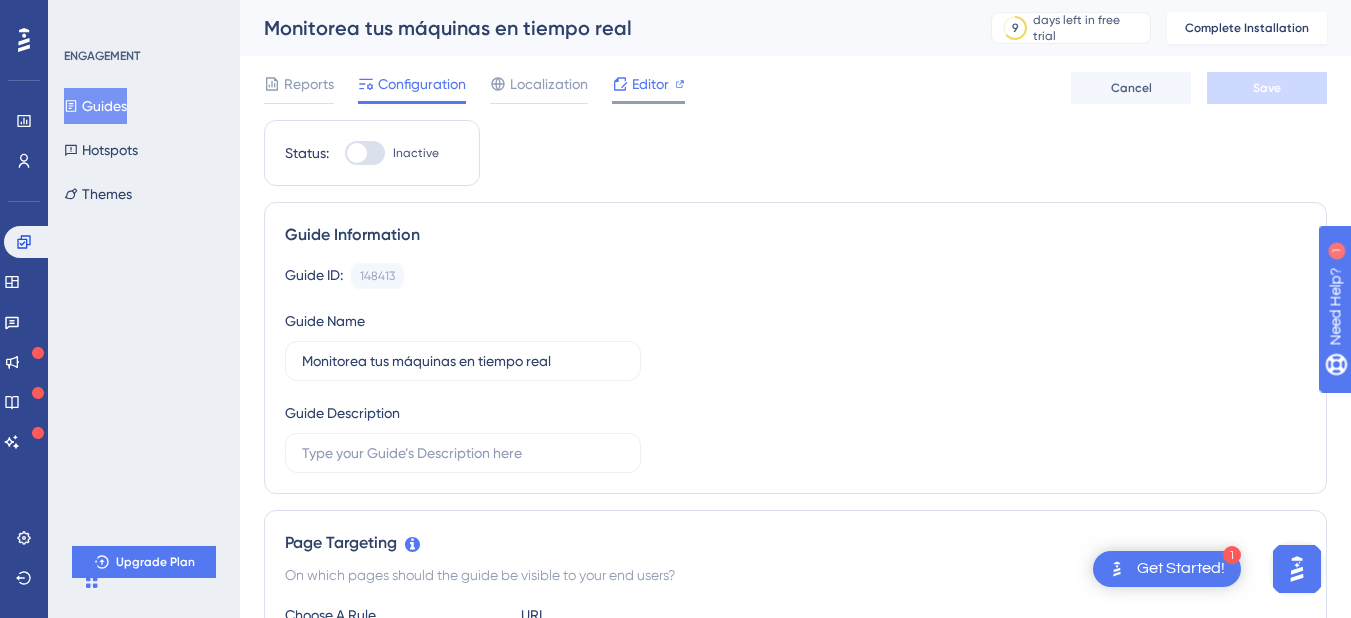 click on "Editor" at bounding box center [650, 84] 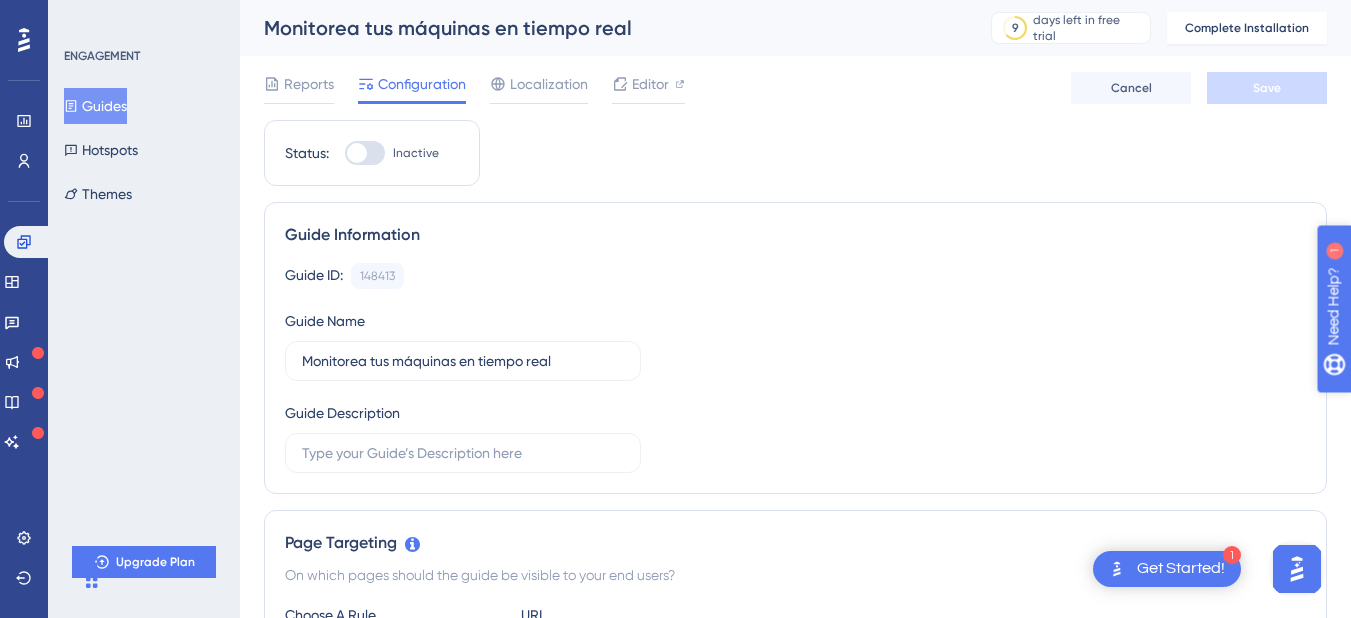 click on "Need Help? 1" at bounding box center (1400, 409) 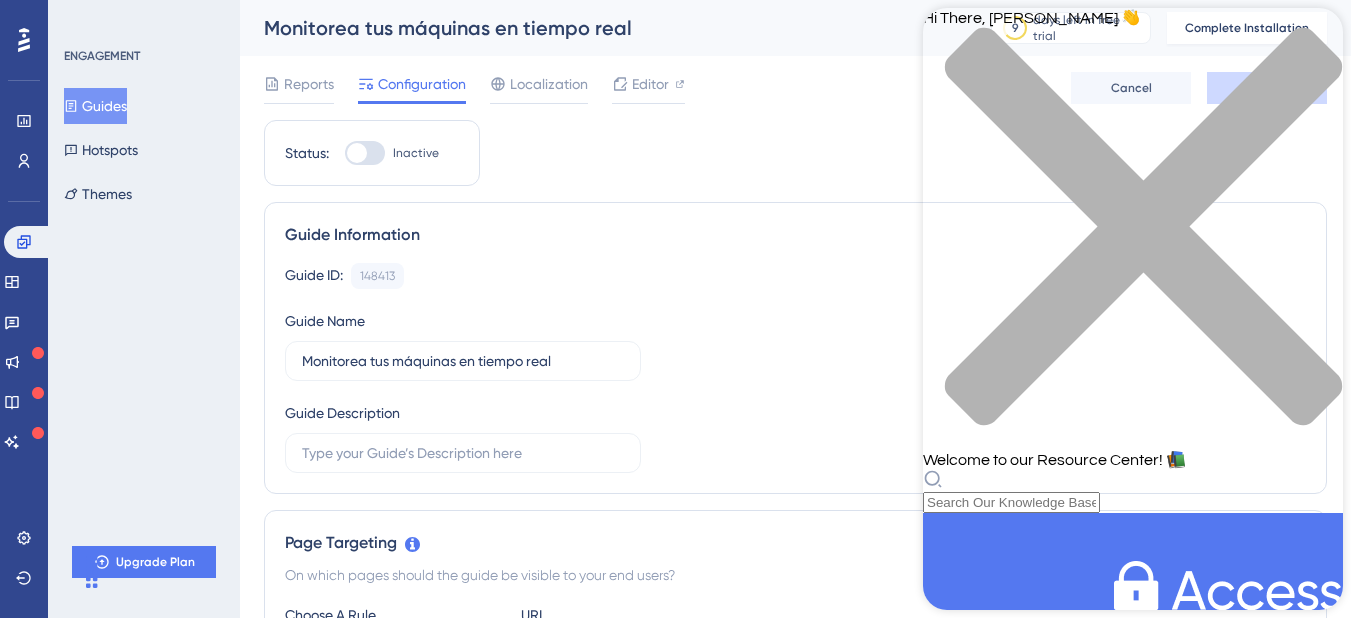 scroll, scrollTop: 300, scrollLeft: 0, axis: vertical 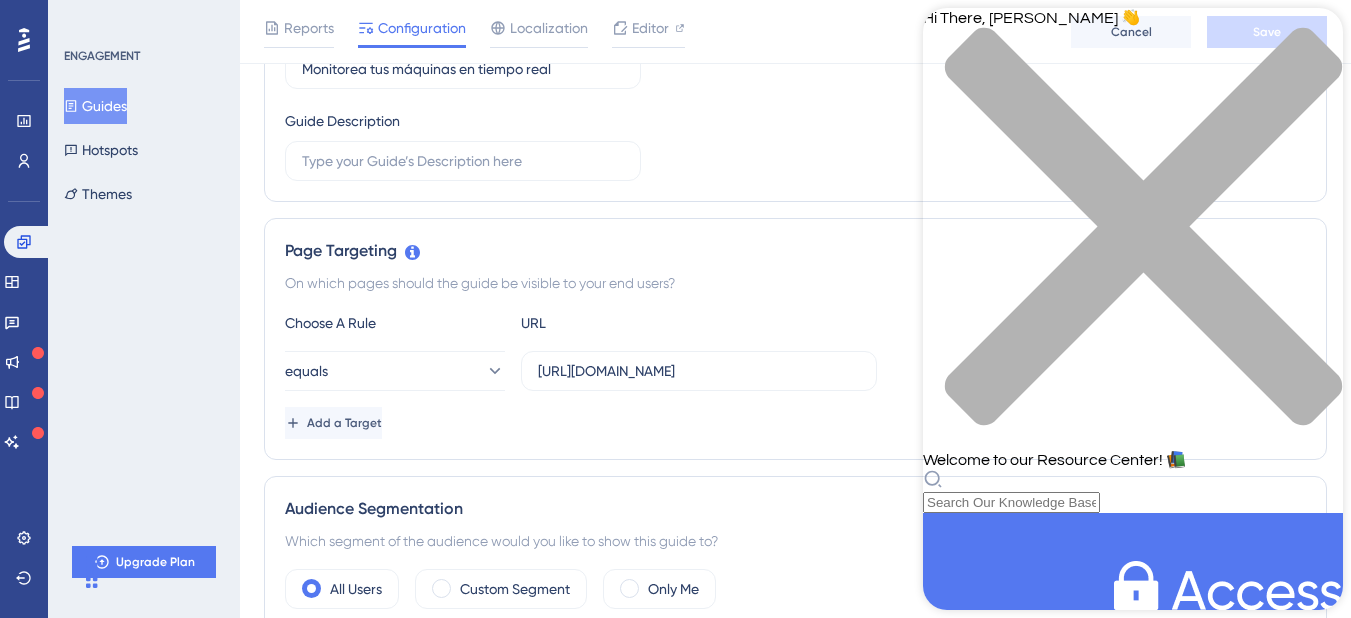 click 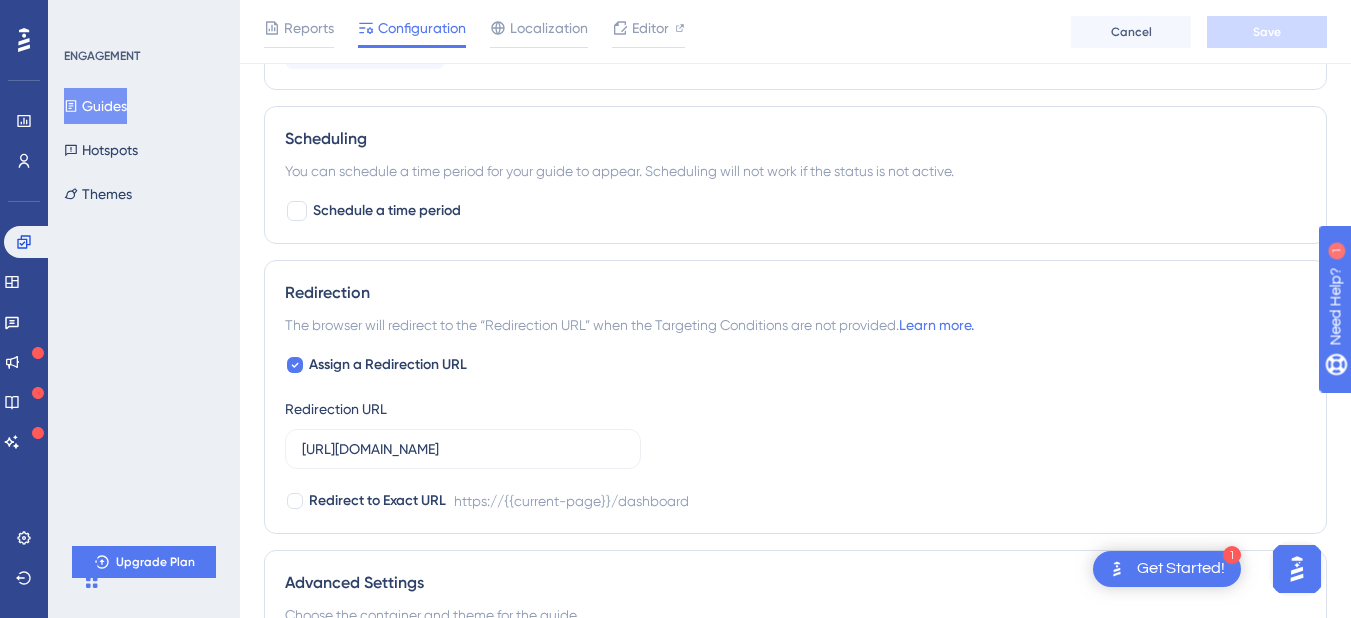 scroll, scrollTop: 1512, scrollLeft: 0, axis: vertical 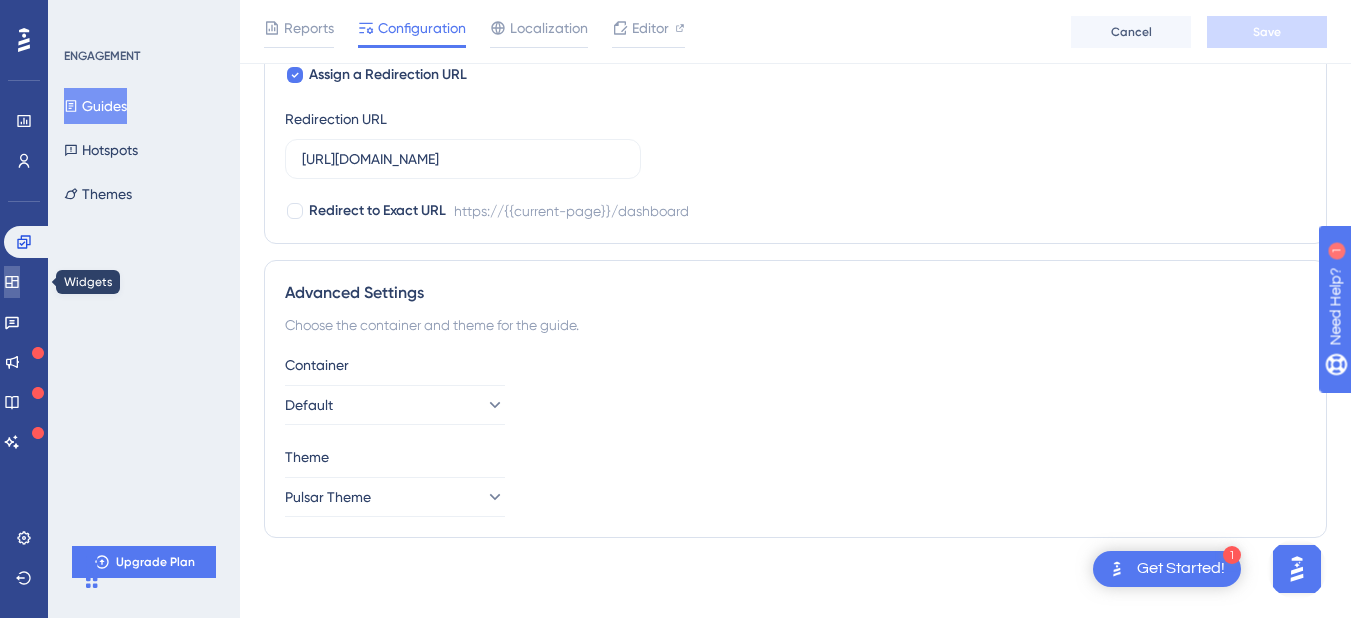 click at bounding box center [12, 282] 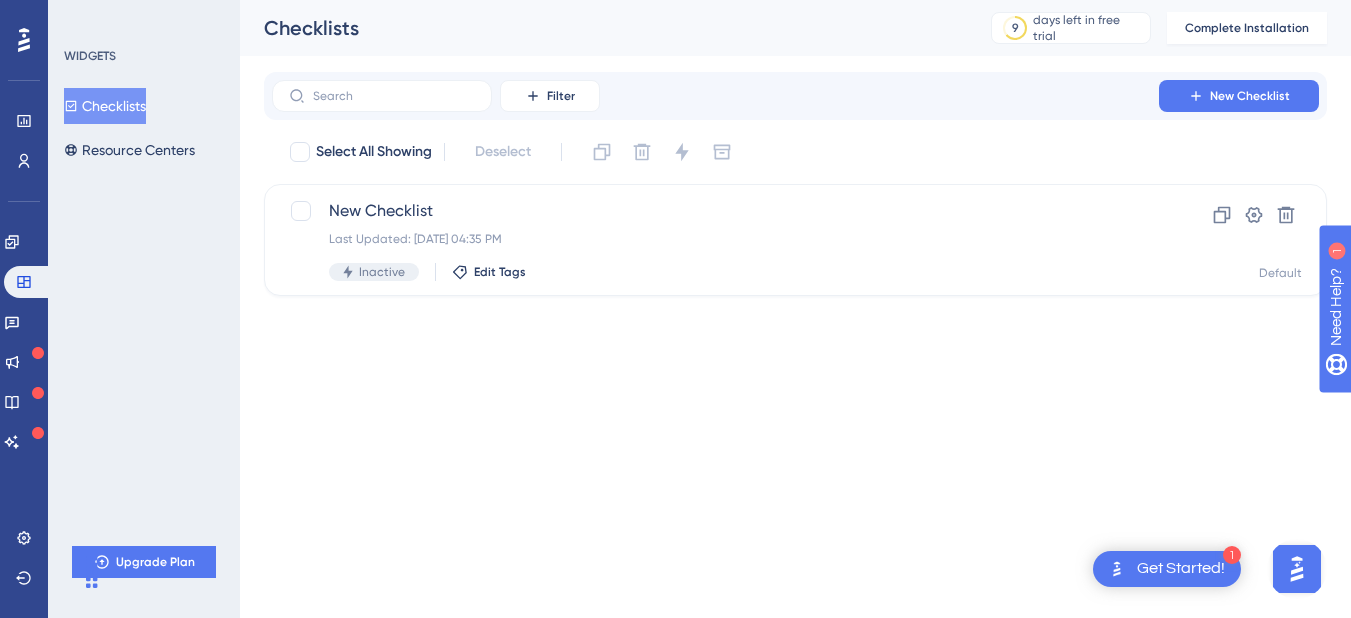 scroll, scrollTop: 0, scrollLeft: 0, axis: both 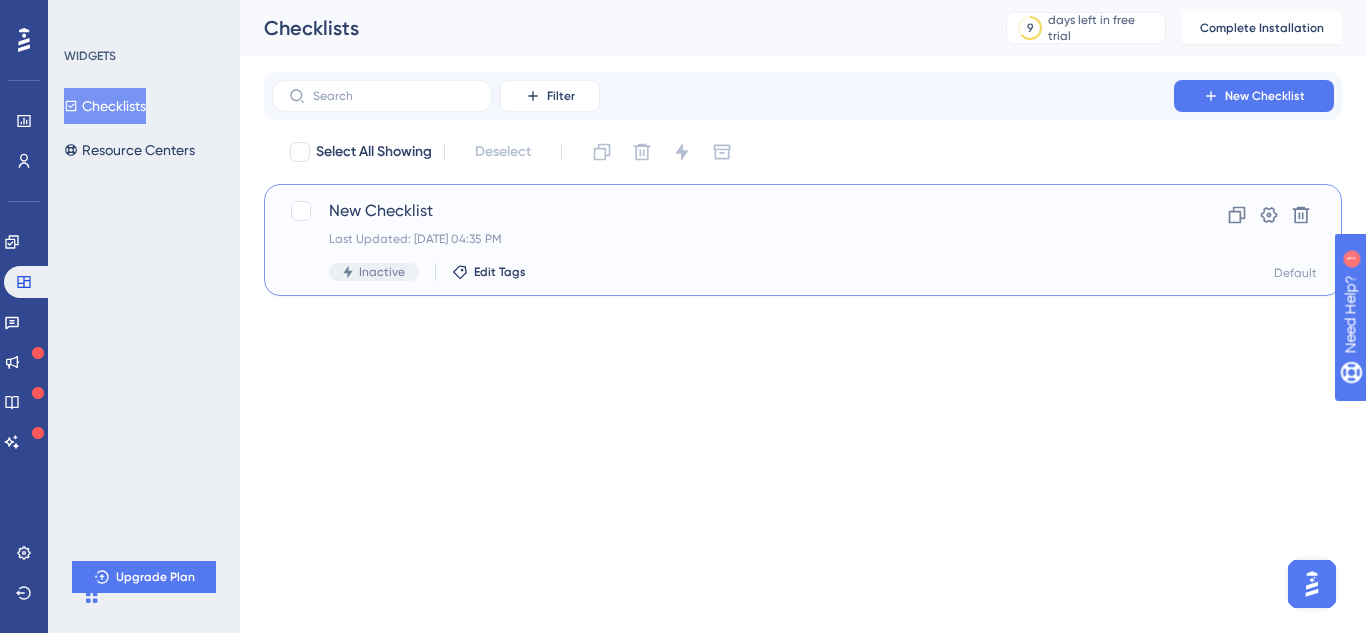 click on "Last Updated: Jul 22 2025, 04:35 PM" at bounding box center [723, 239] 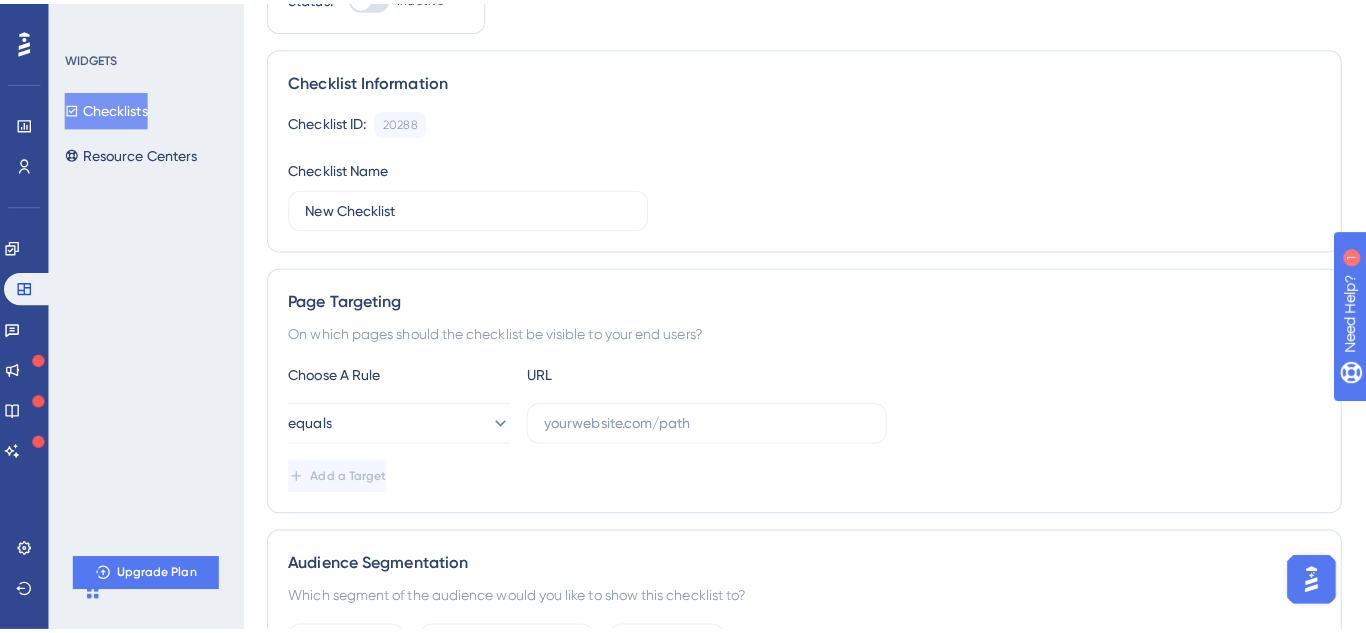 scroll, scrollTop: 0, scrollLeft: 0, axis: both 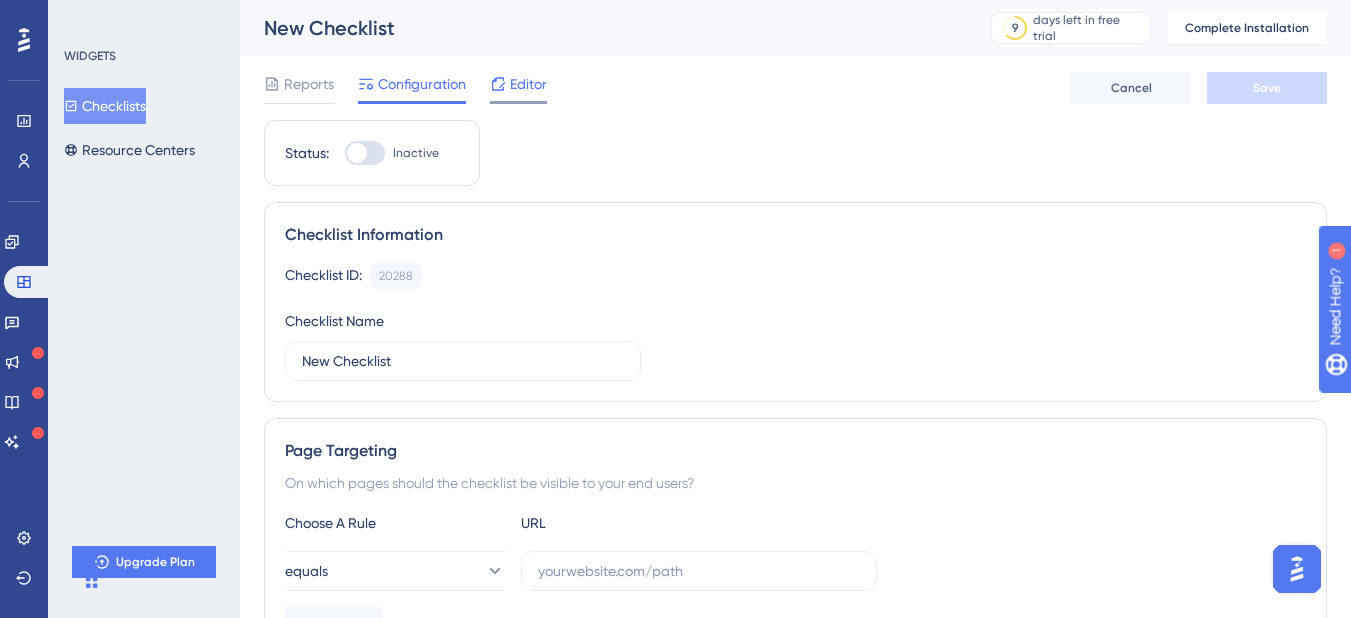 click on "Editor" at bounding box center (528, 84) 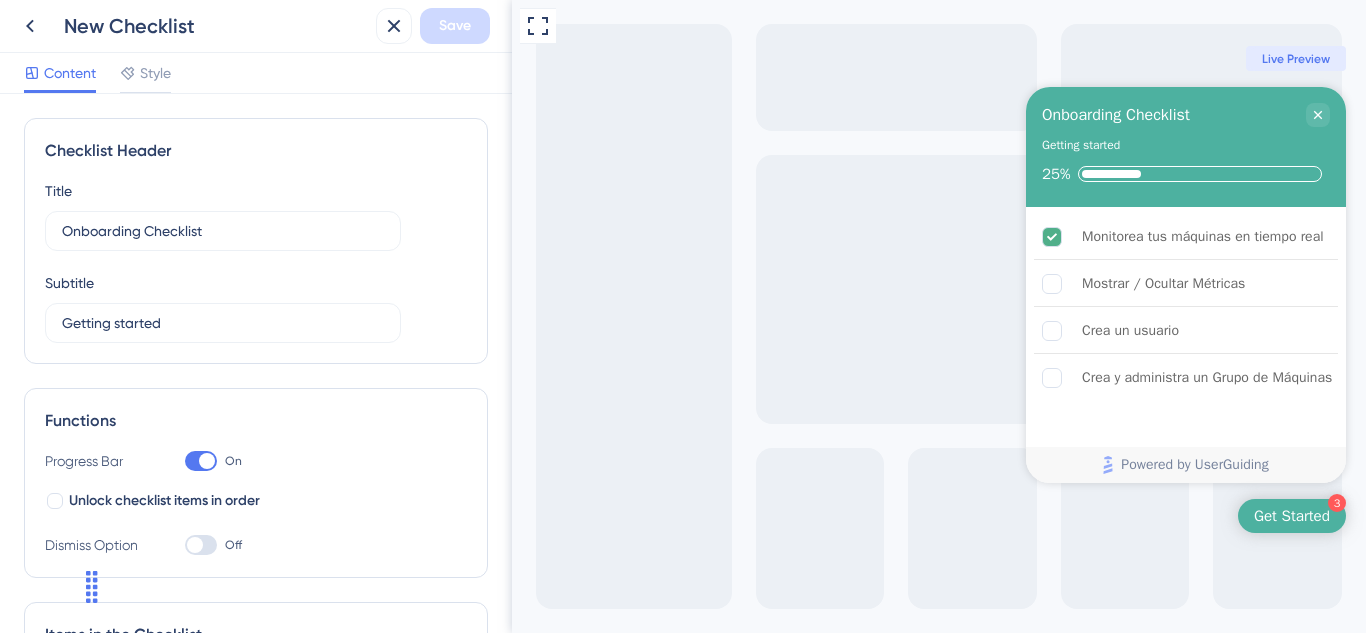 scroll, scrollTop: 0, scrollLeft: 0, axis: both 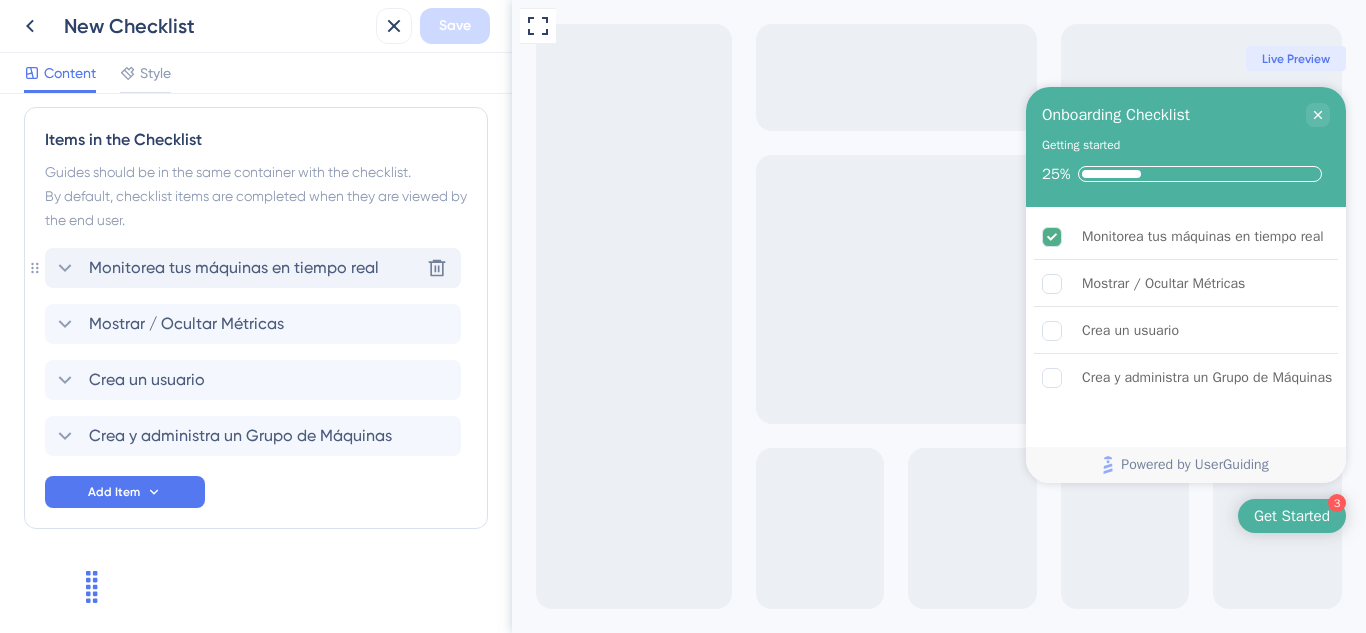 click 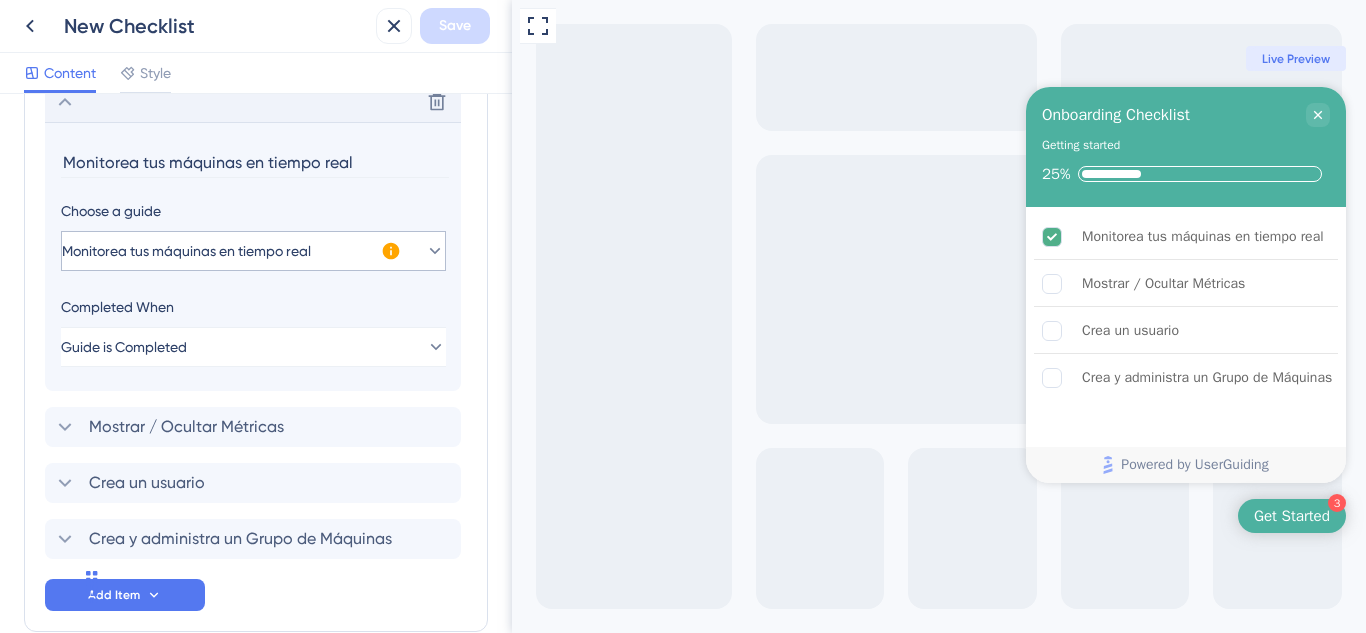 scroll, scrollTop: 737, scrollLeft: 0, axis: vertical 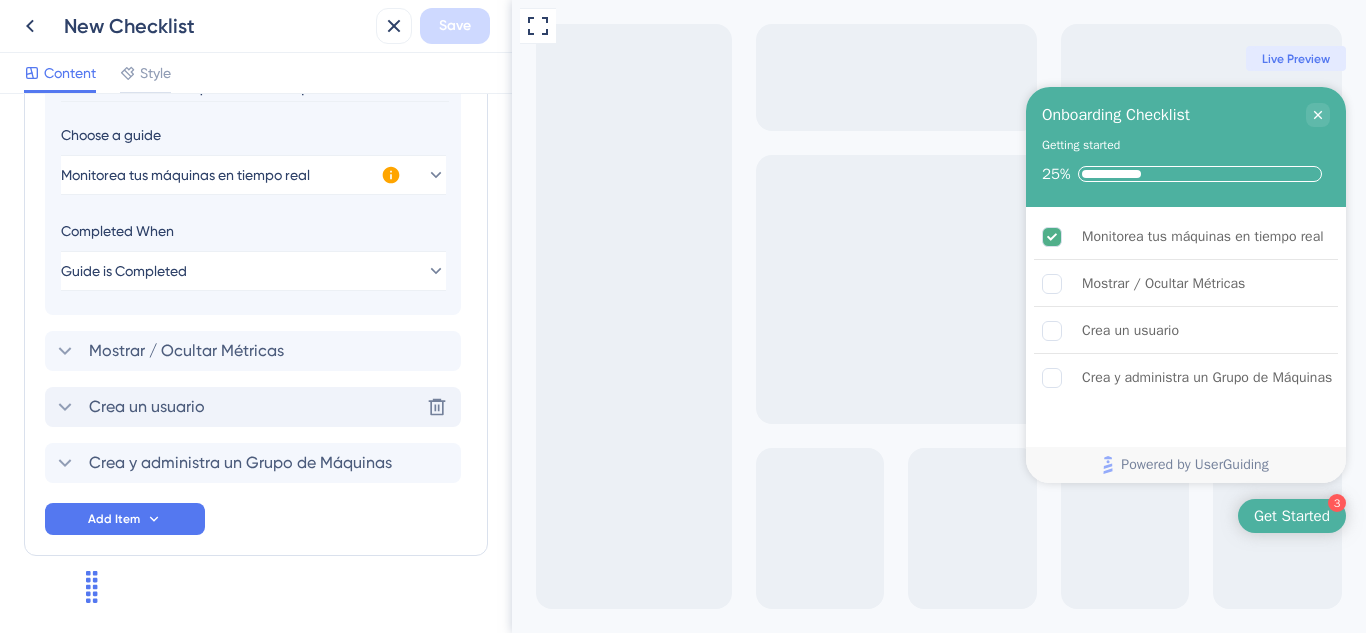 click on "Crea un usuario" at bounding box center (147, 407) 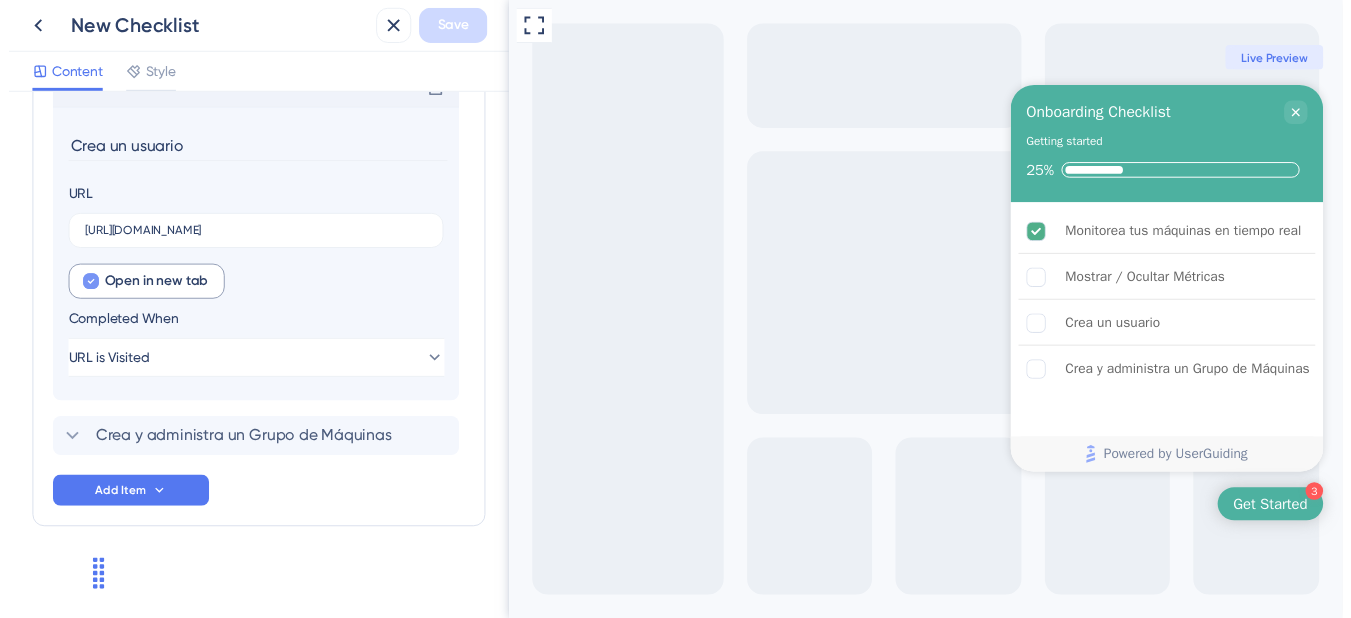 scroll, scrollTop: 796, scrollLeft: 0, axis: vertical 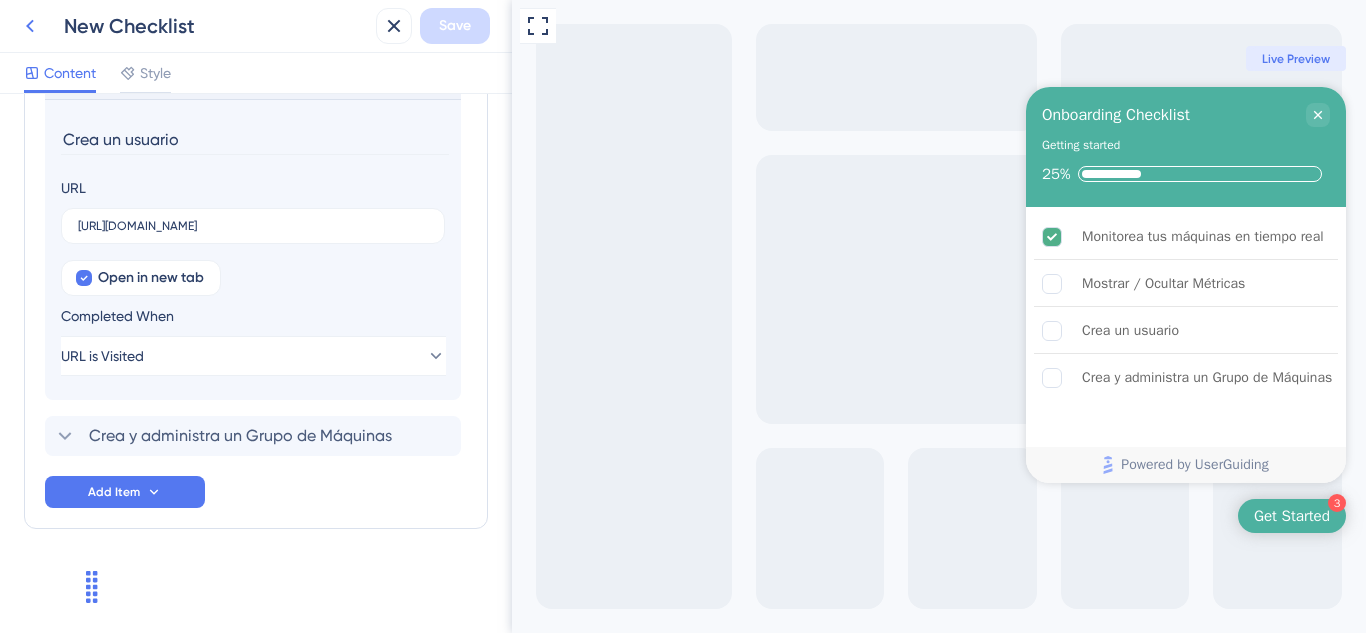 click 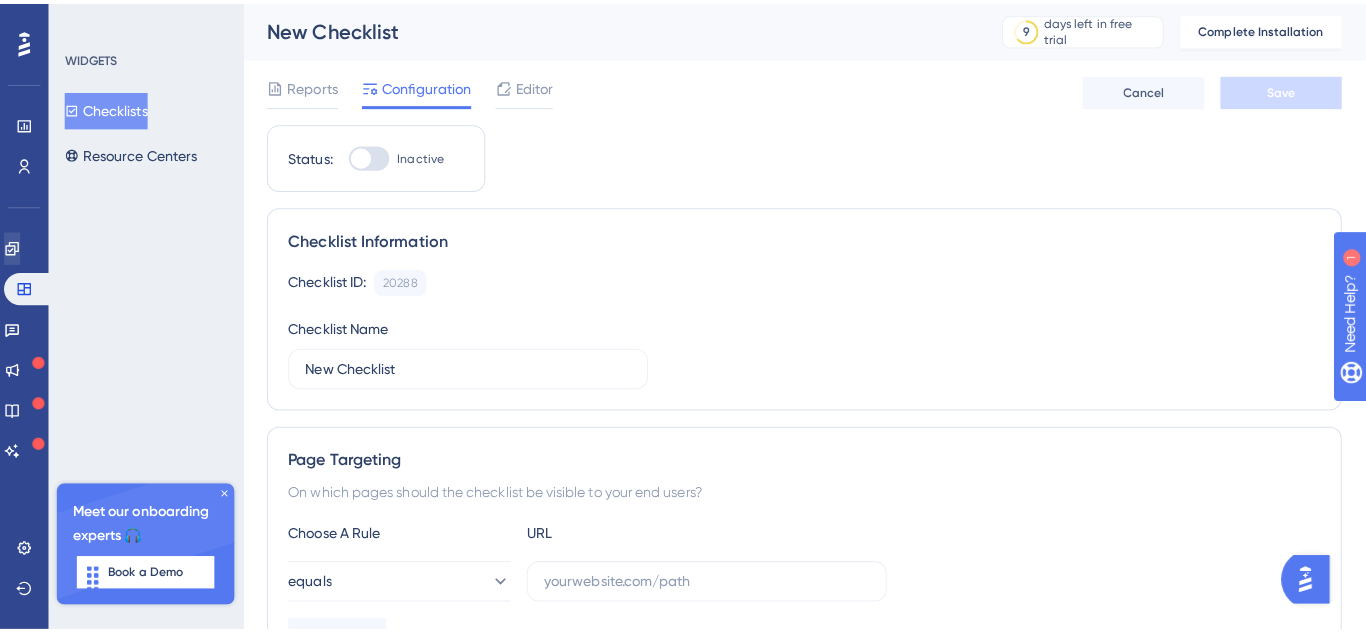 scroll, scrollTop: 0, scrollLeft: 0, axis: both 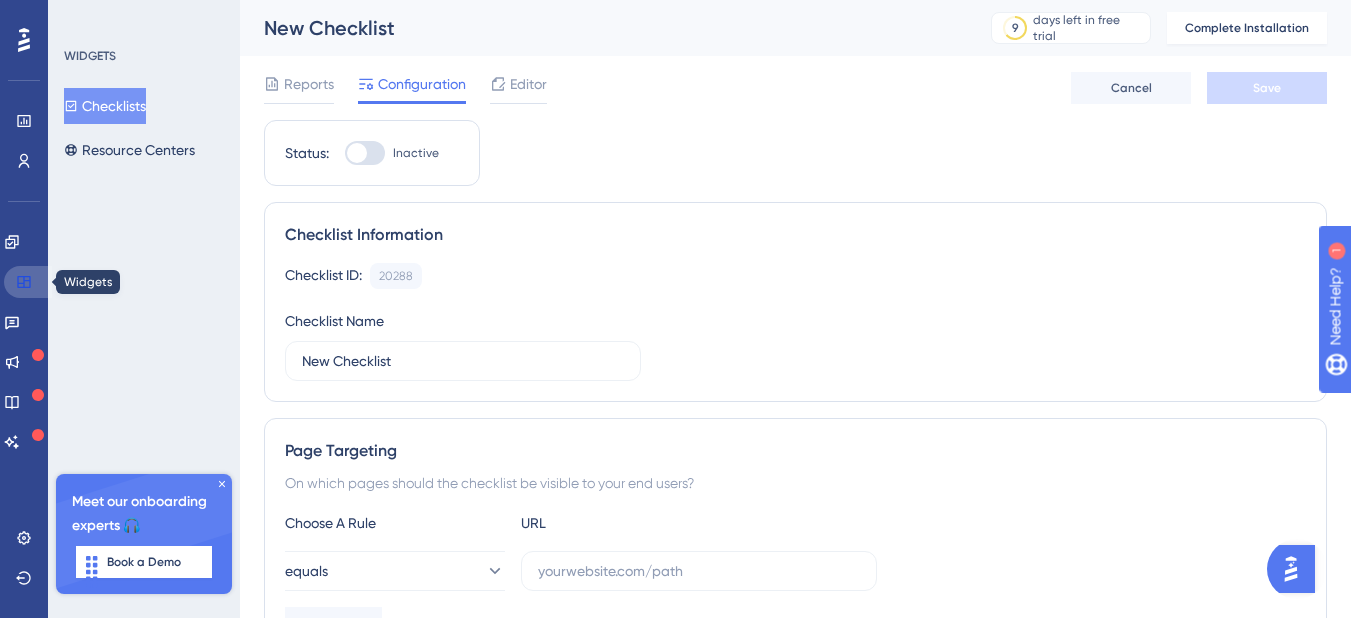 click 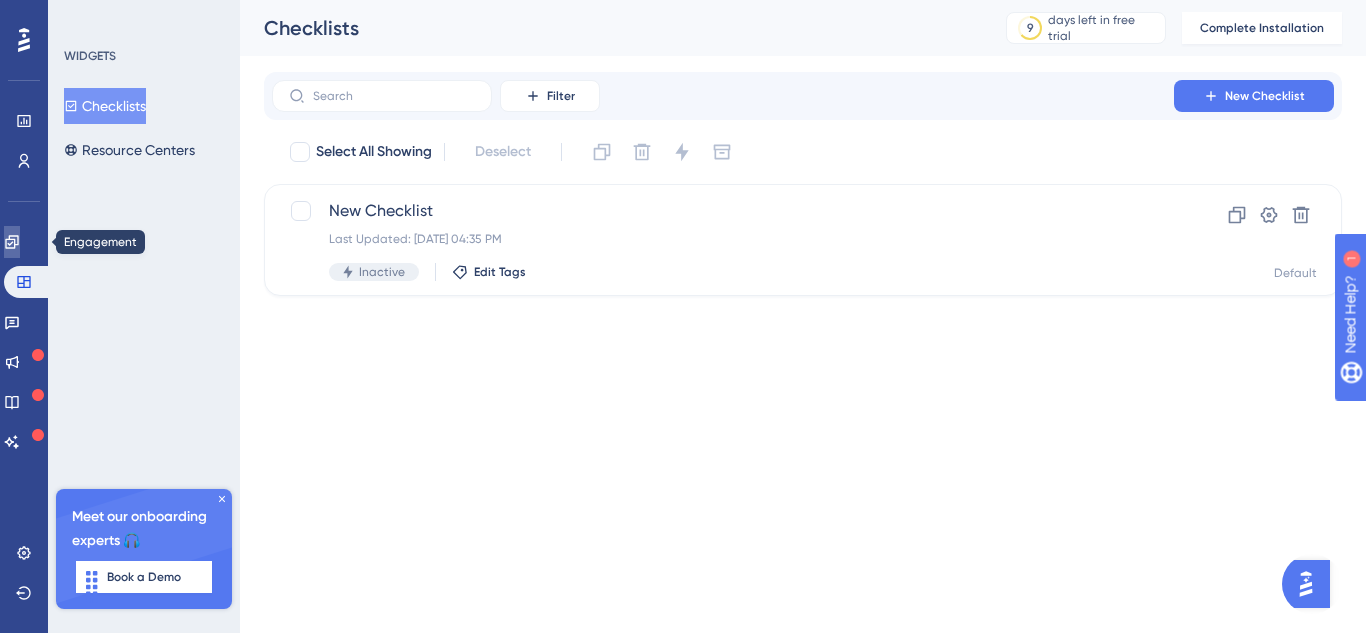 click 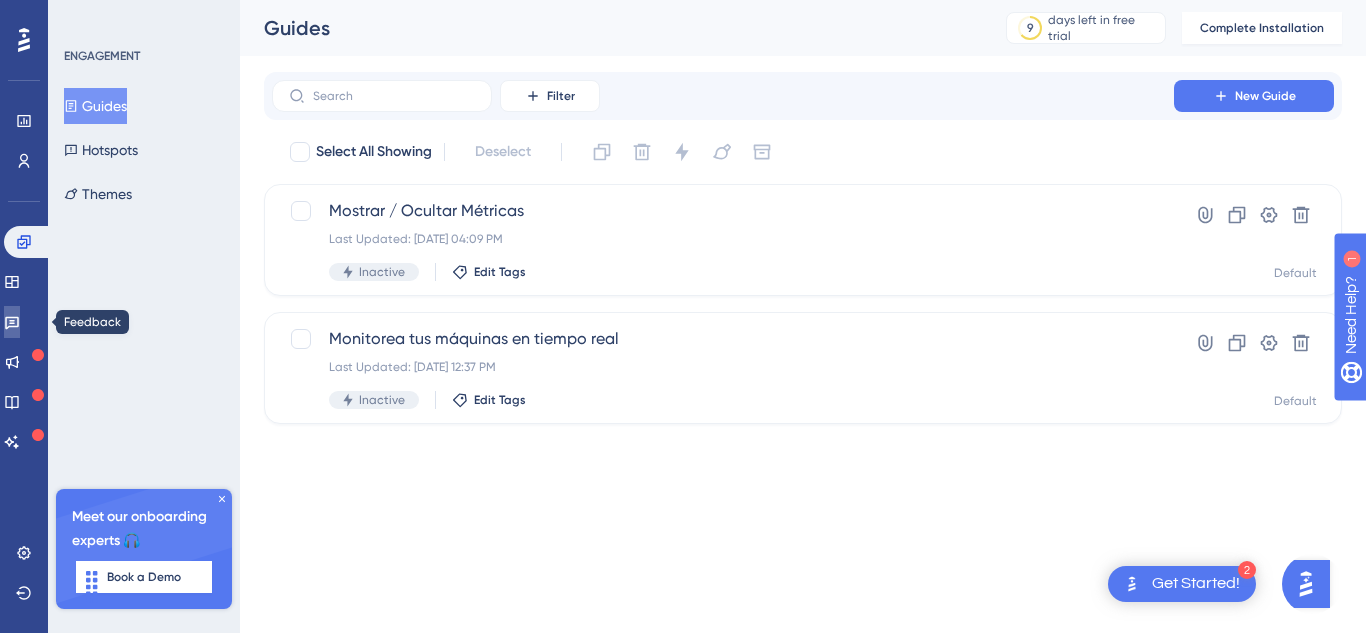 click 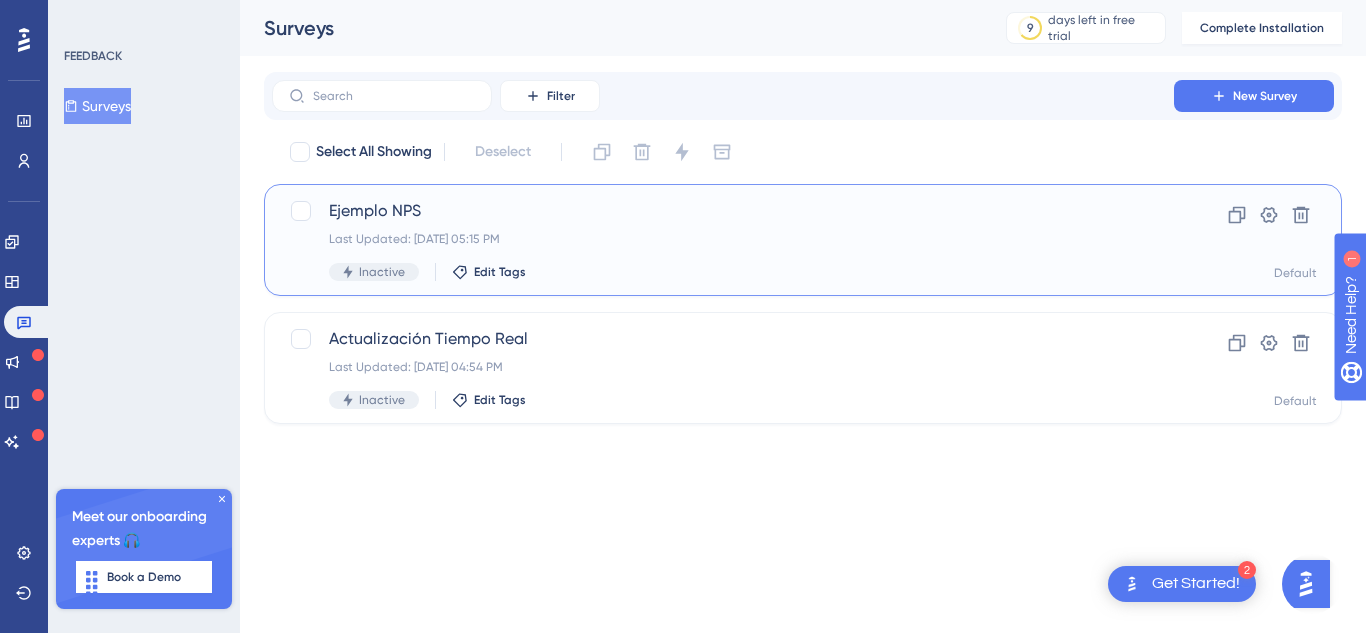 click on "Ejemplo NPS Last Updated: Jul 22 2025, 05:15 PM Inactive Edit Tags" at bounding box center [723, 240] 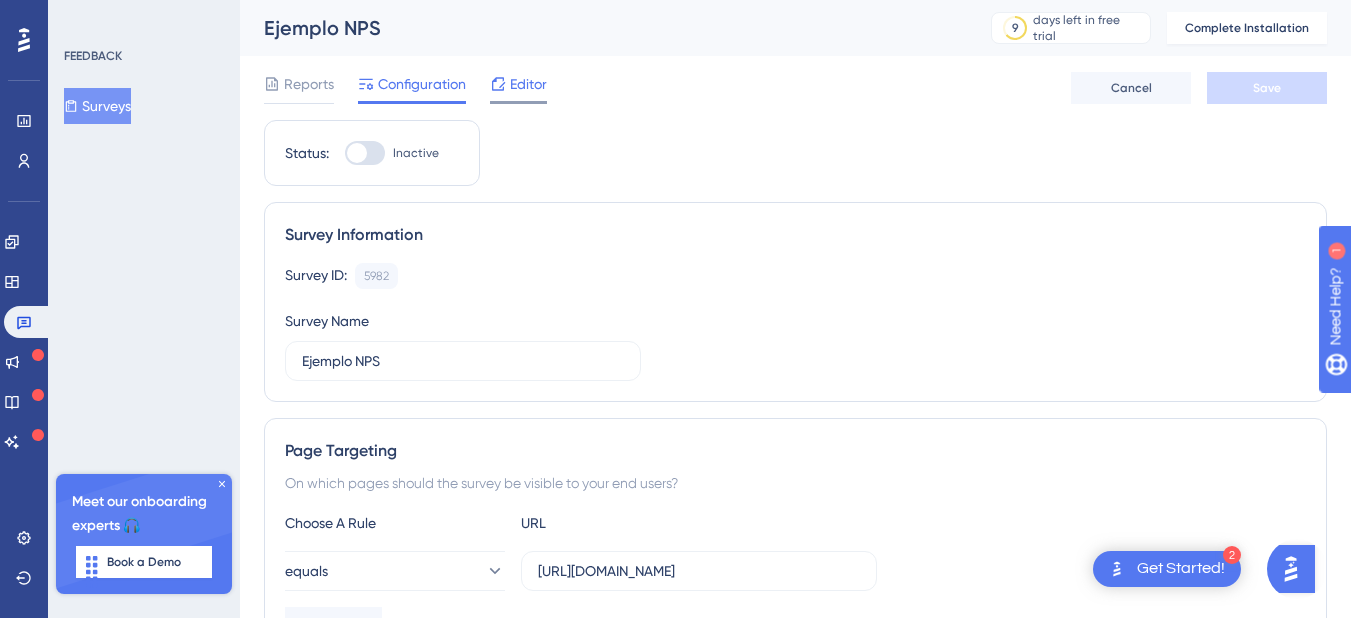 click on "Editor" at bounding box center (518, 88) 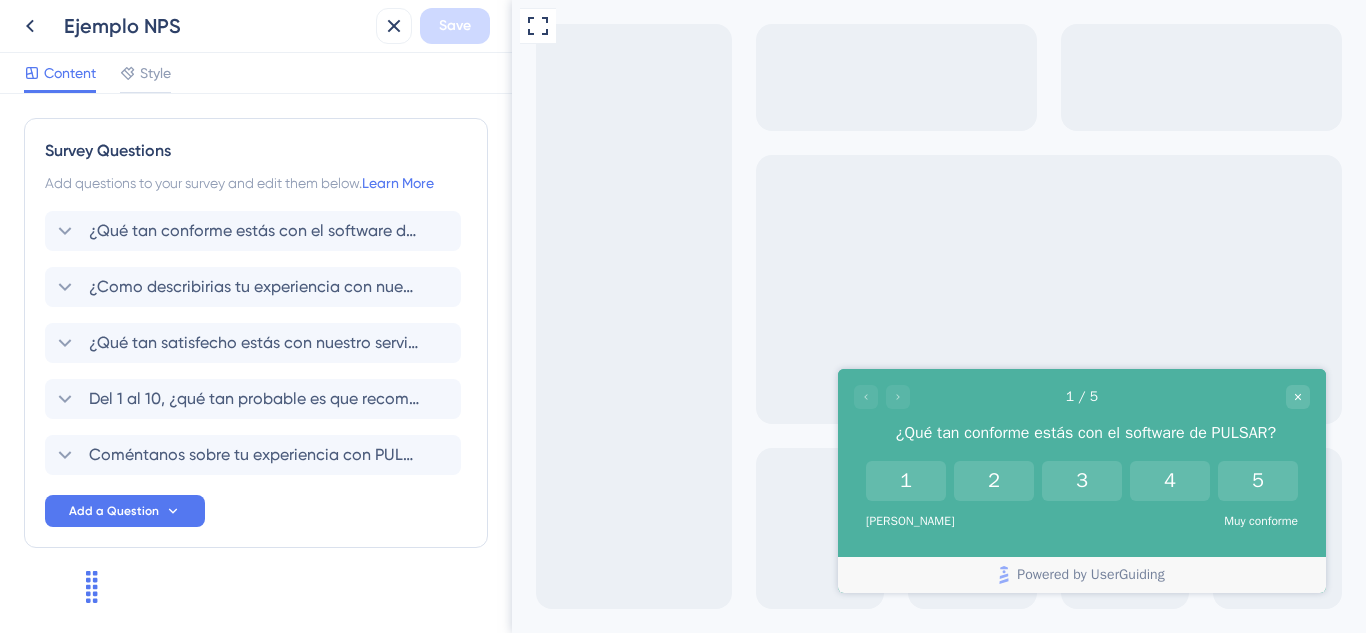 scroll, scrollTop: 0, scrollLeft: 0, axis: both 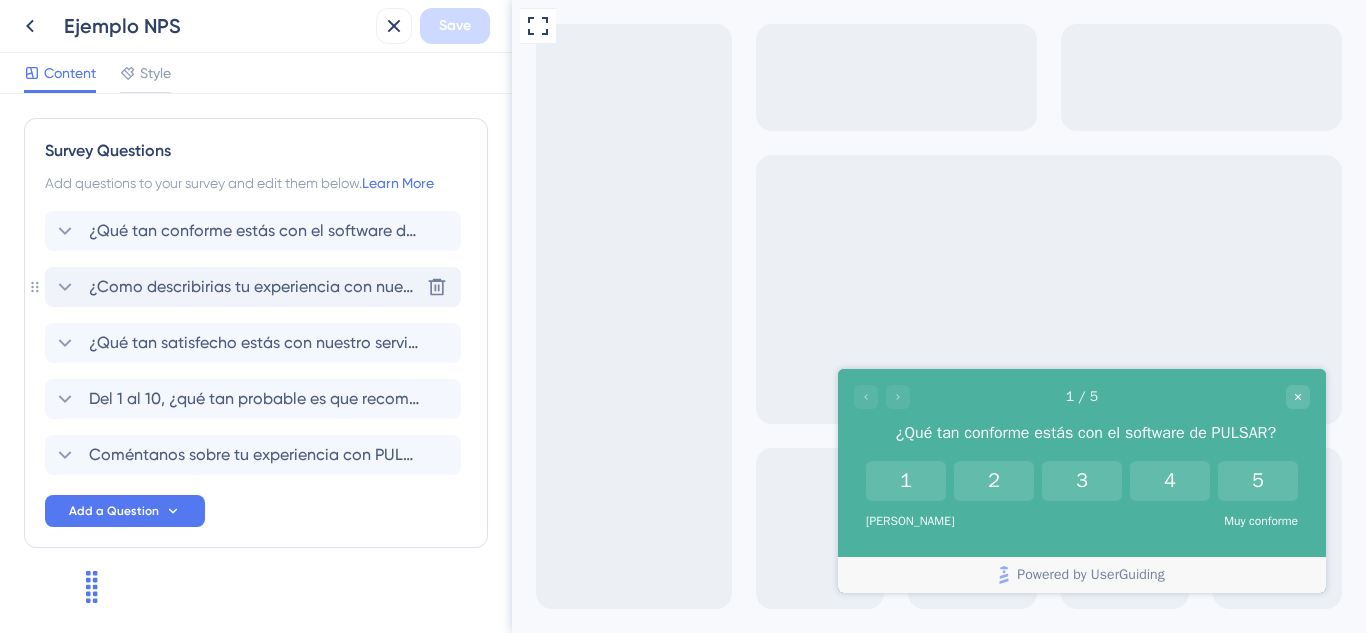 click on "¿Como describirias tu experiencia con nuestro producto? Delete" at bounding box center [253, 287] 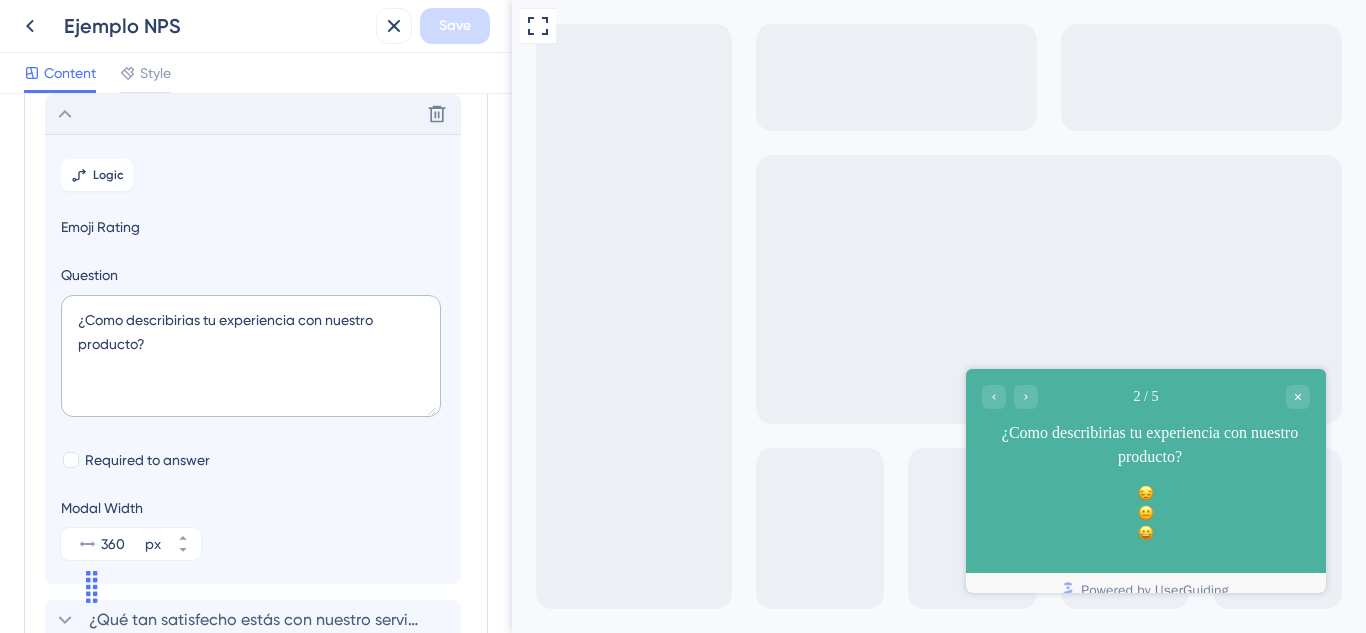 scroll, scrollTop: 469, scrollLeft: 0, axis: vertical 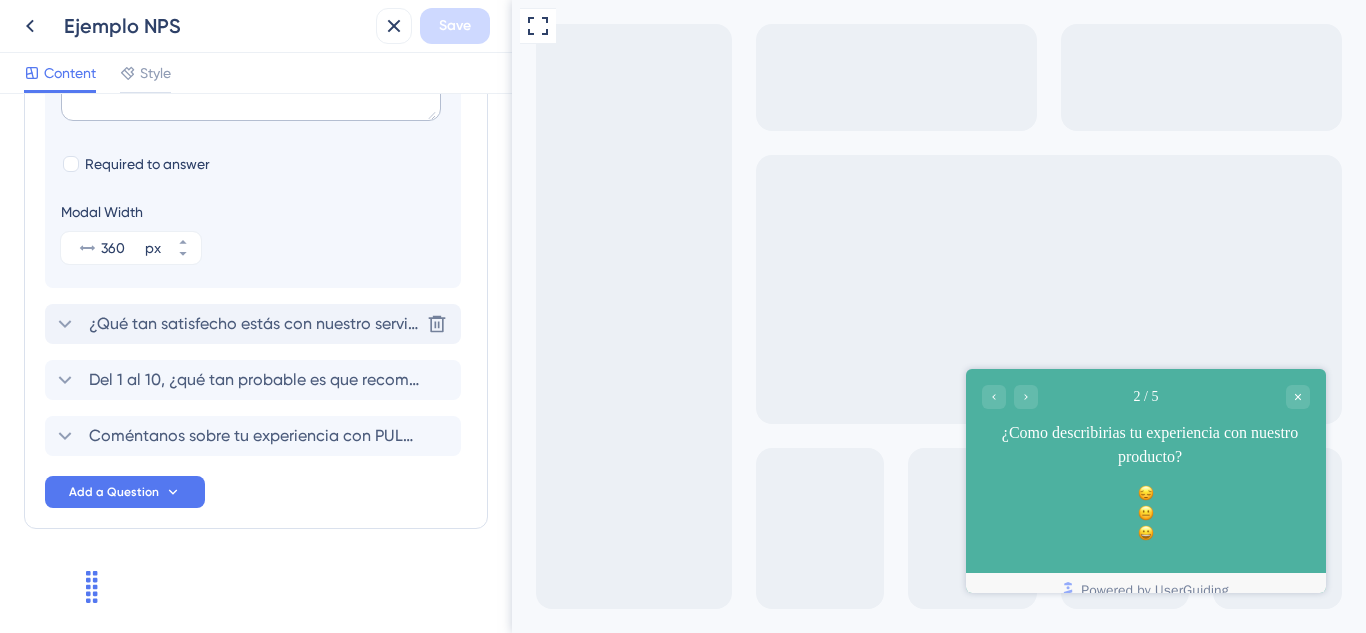 click on "¿Qué tan satisfecho estás con nuestro servicio?  Ejemplo: Implementación, Customer Success, Soporte técnico." at bounding box center (254, 324) 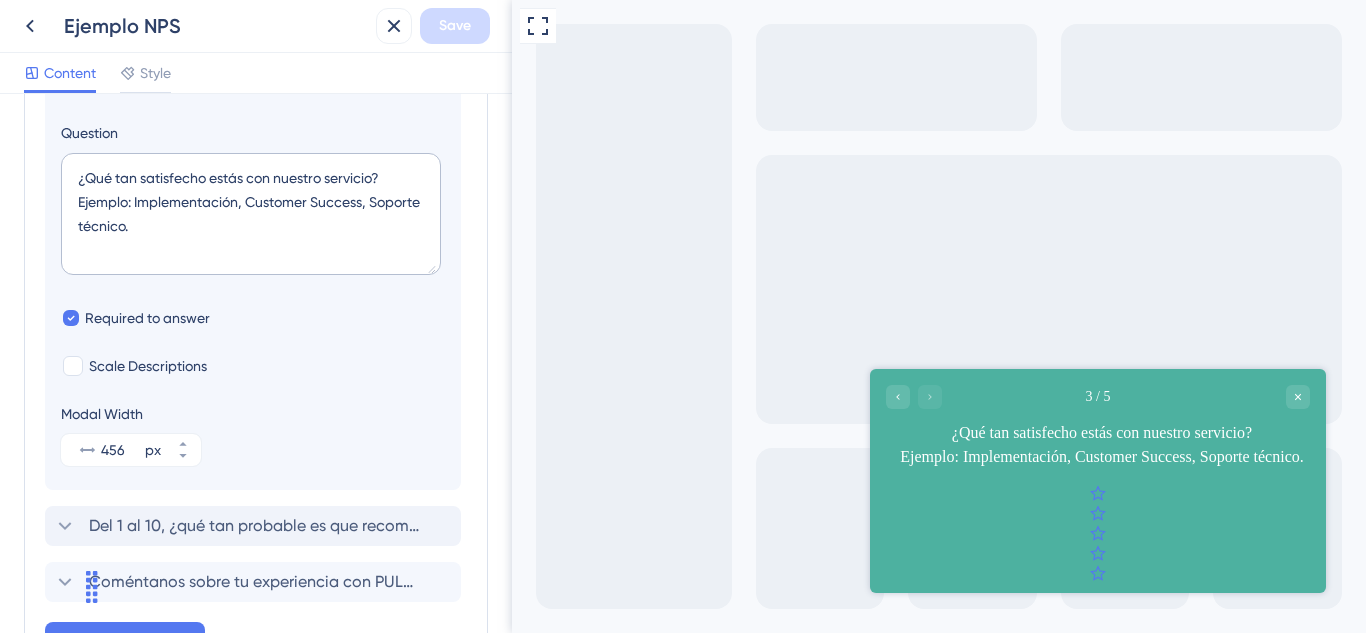 scroll, scrollTop: 517, scrollLeft: 0, axis: vertical 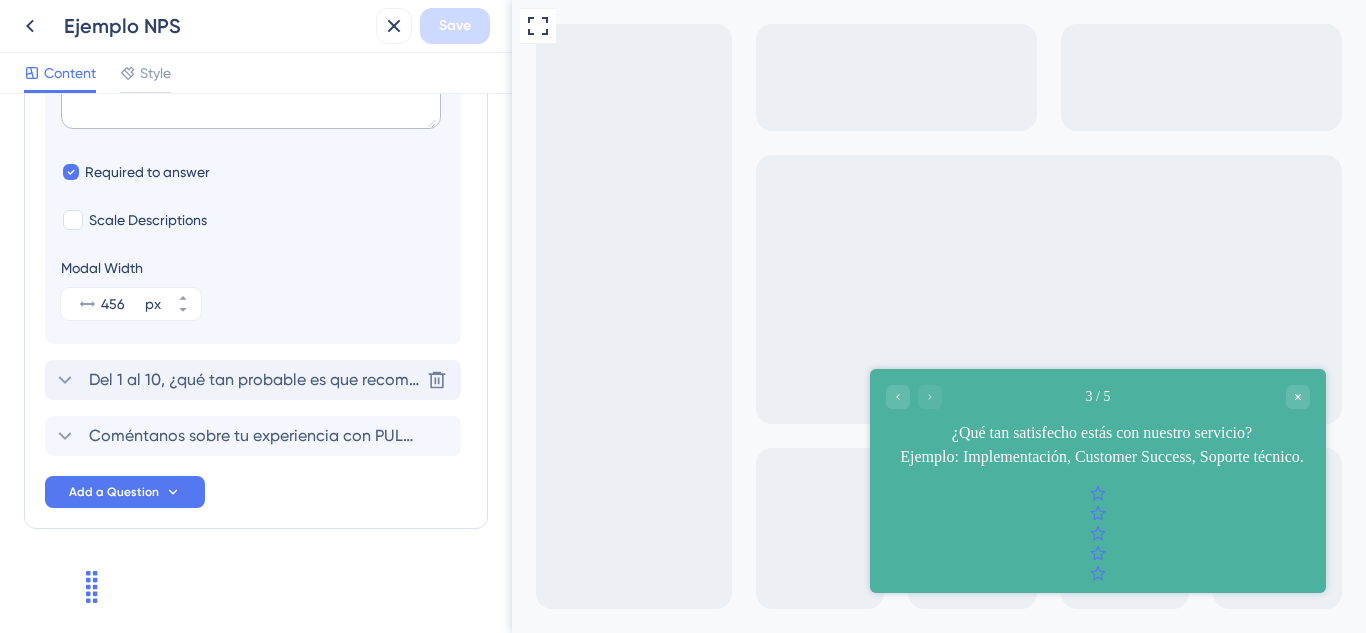click on "Del 1 al 10, ¿qué tan probable es que recomiendes PULSAR a un amigo o compañero de trabajo?  Este campo es obligatorio*" at bounding box center [254, 380] 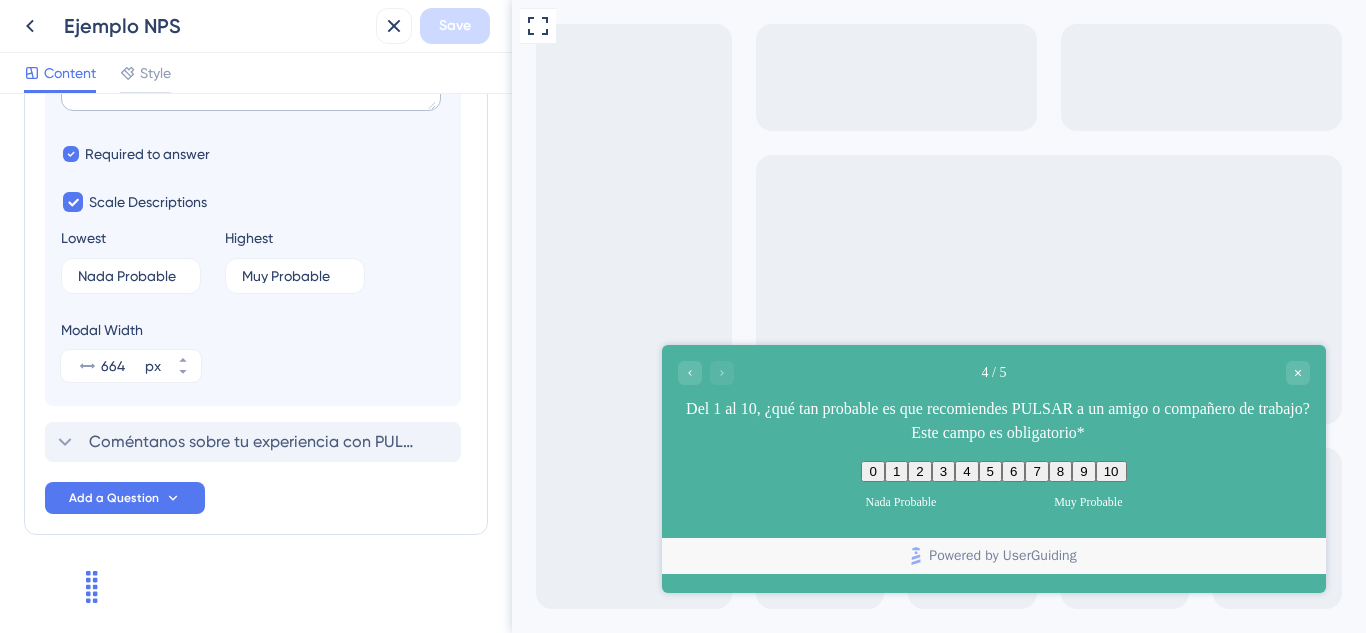 scroll, scrollTop: 597, scrollLeft: 0, axis: vertical 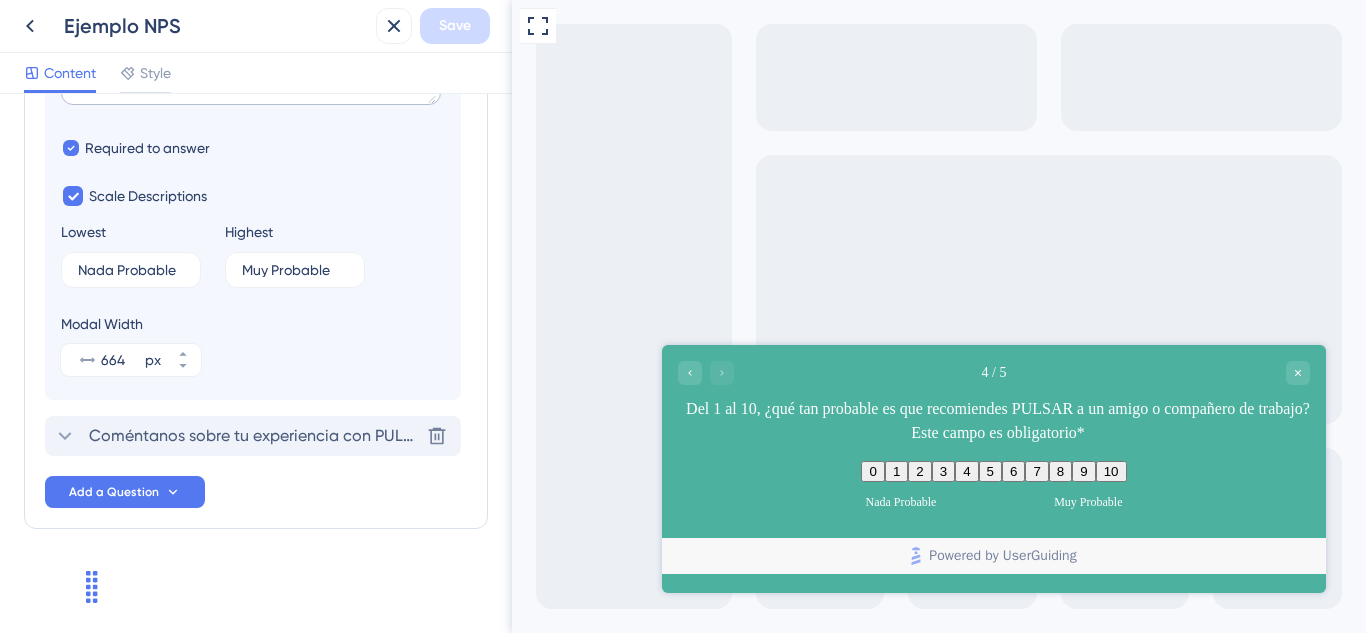 click on "Coméntanos sobre tu experiencia con PULSAR. ¿Cómo han sido los últimos meses?" at bounding box center [254, 436] 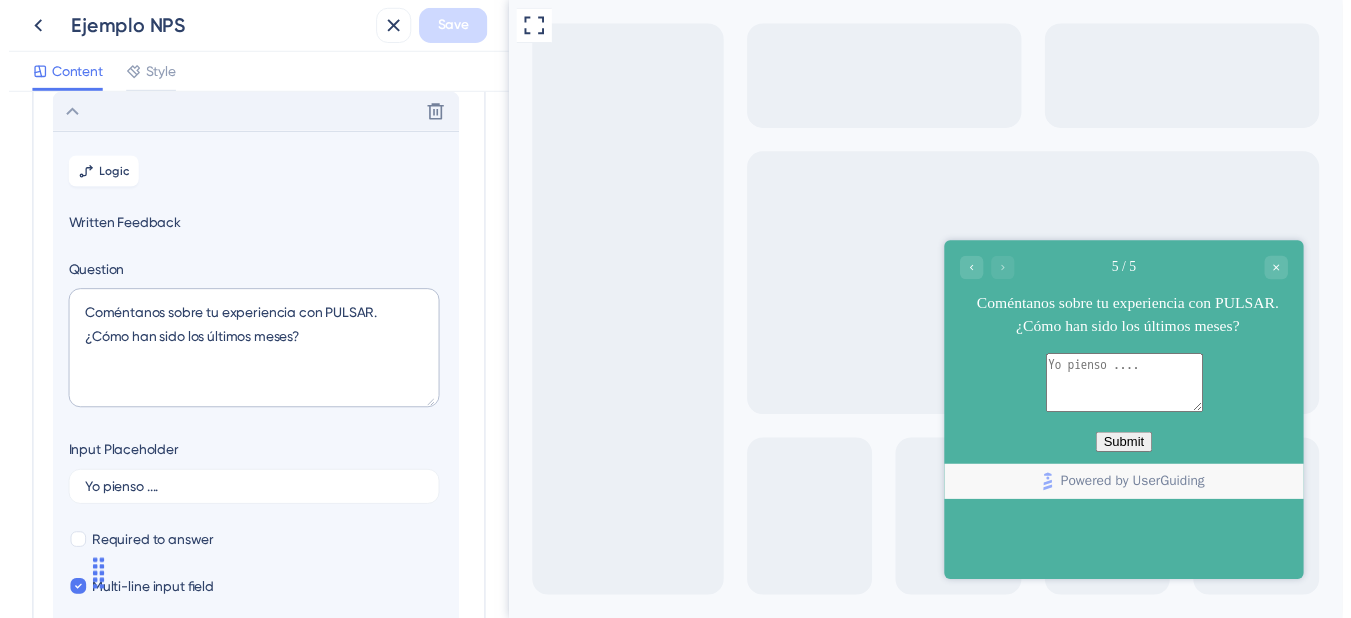 scroll, scrollTop: 0, scrollLeft: 0, axis: both 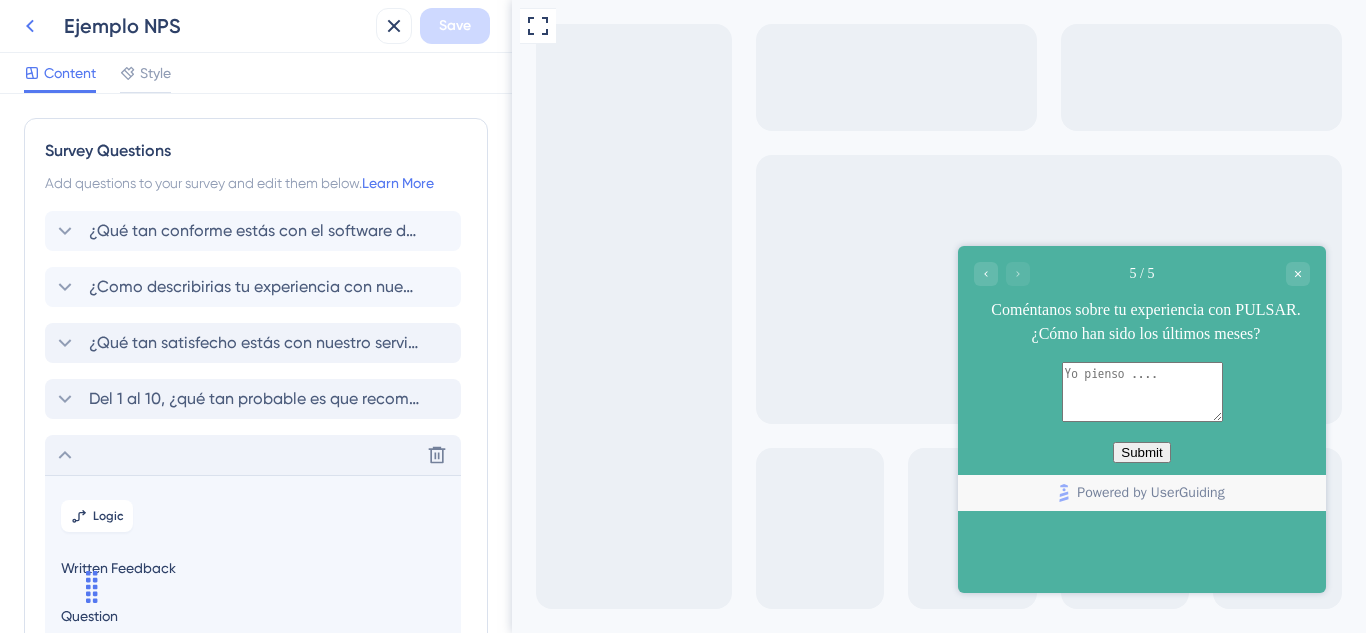 click 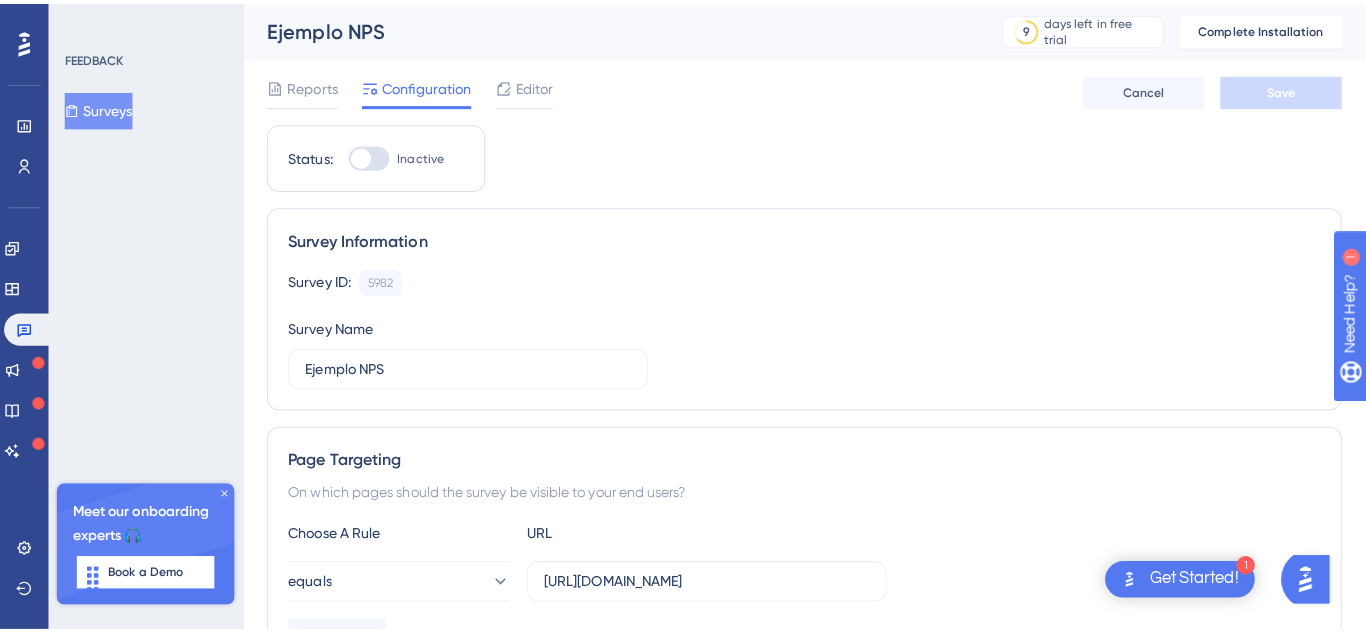 scroll, scrollTop: 0, scrollLeft: 0, axis: both 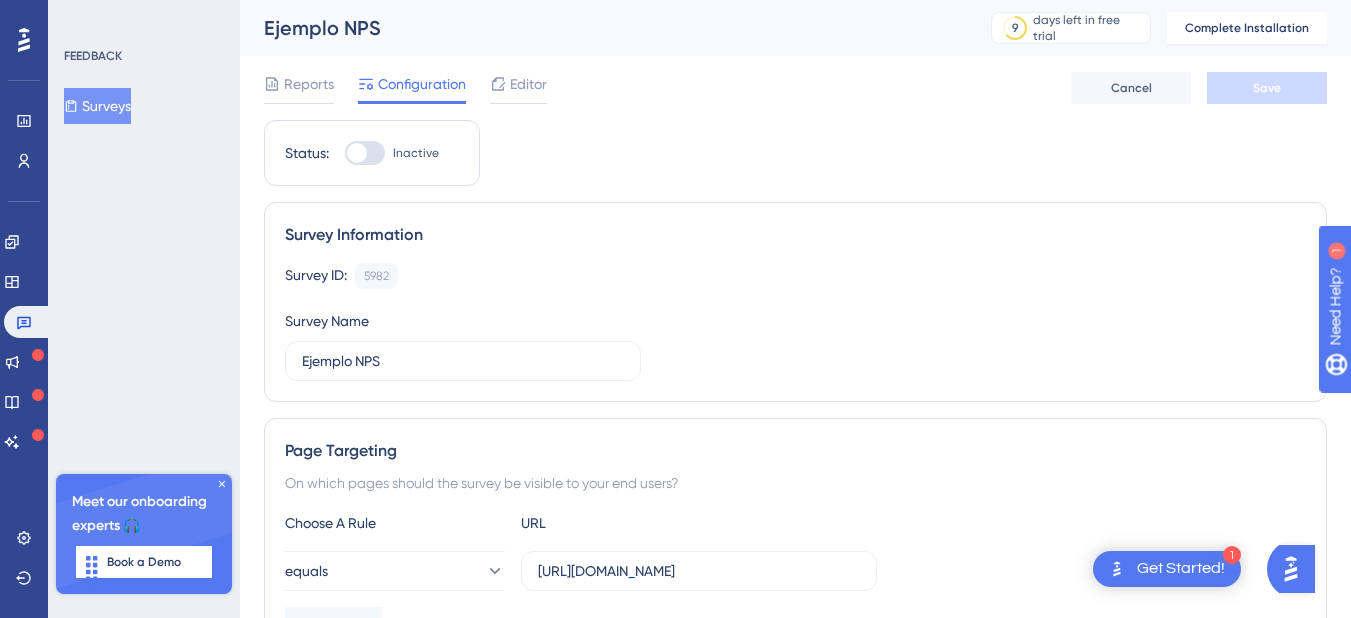 click on "Editor" at bounding box center (528, 84) 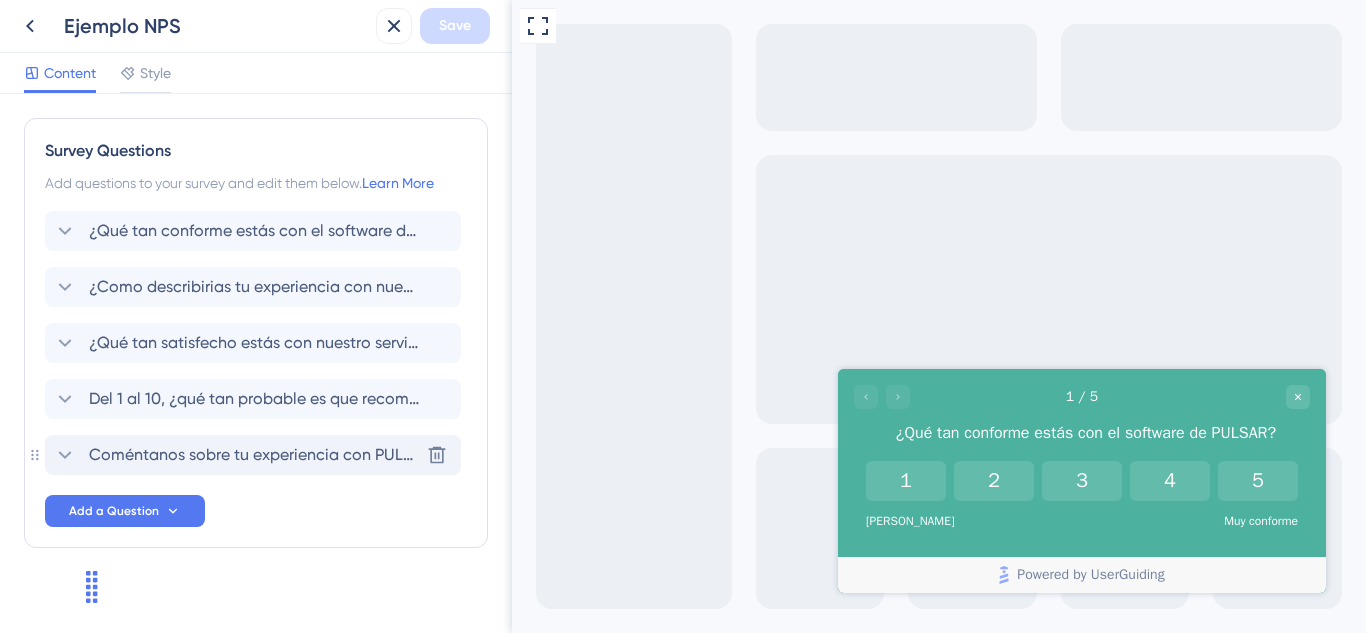 scroll, scrollTop: 0, scrollLeft: 0, axis: both 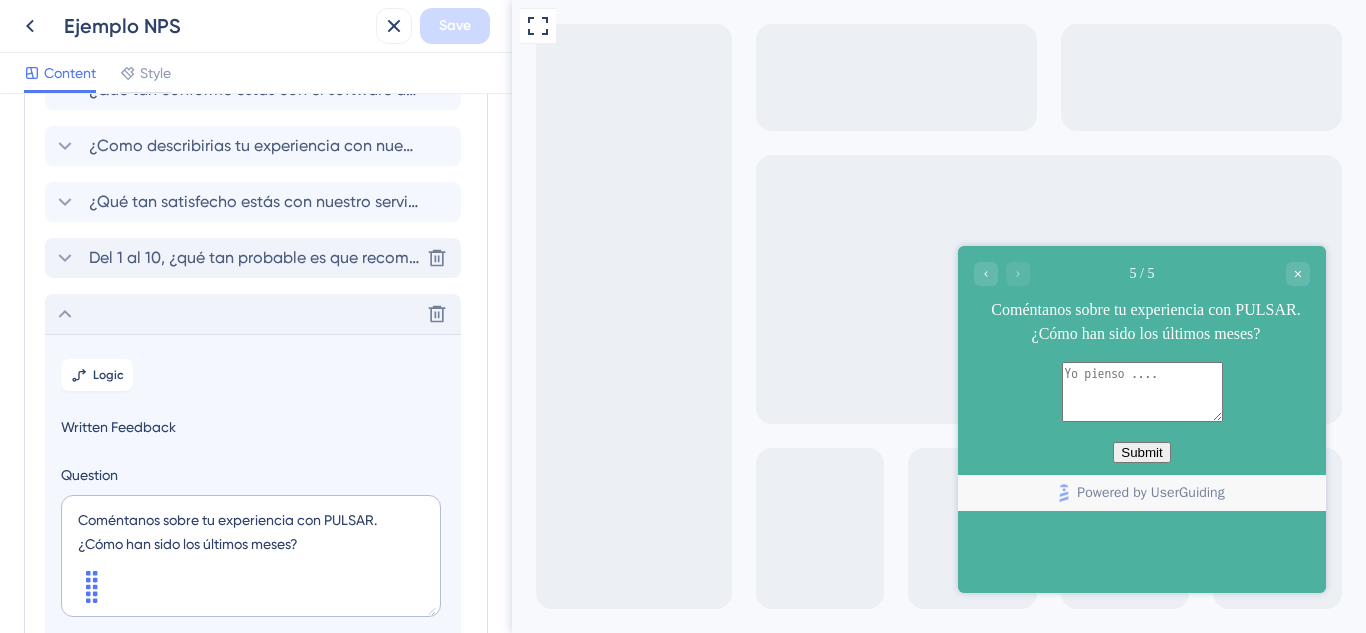 click on "Del 1 al 10, ¿qué tan probable es que recomiendes PULSAR a un amigo o compañero de trabajo?  Este campo es obligatorio*" at bounding box center [254, 258] 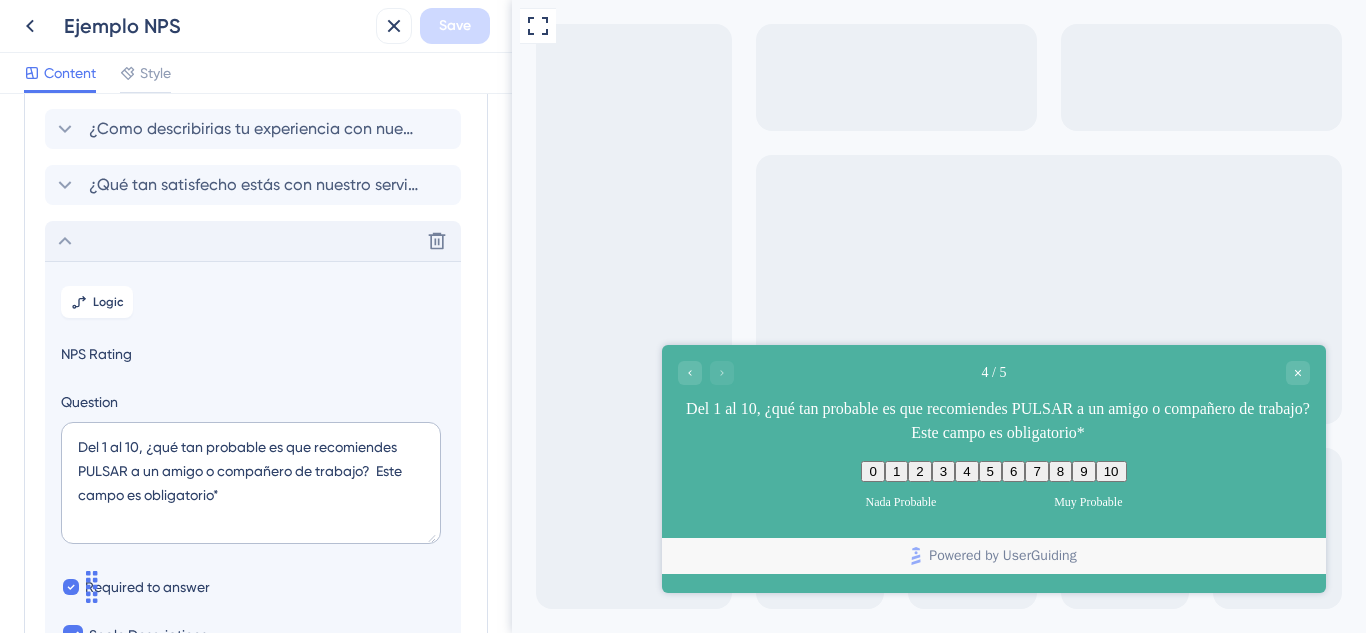 scroll, scrollTop: 0, scrollLeft: 0, axis: both 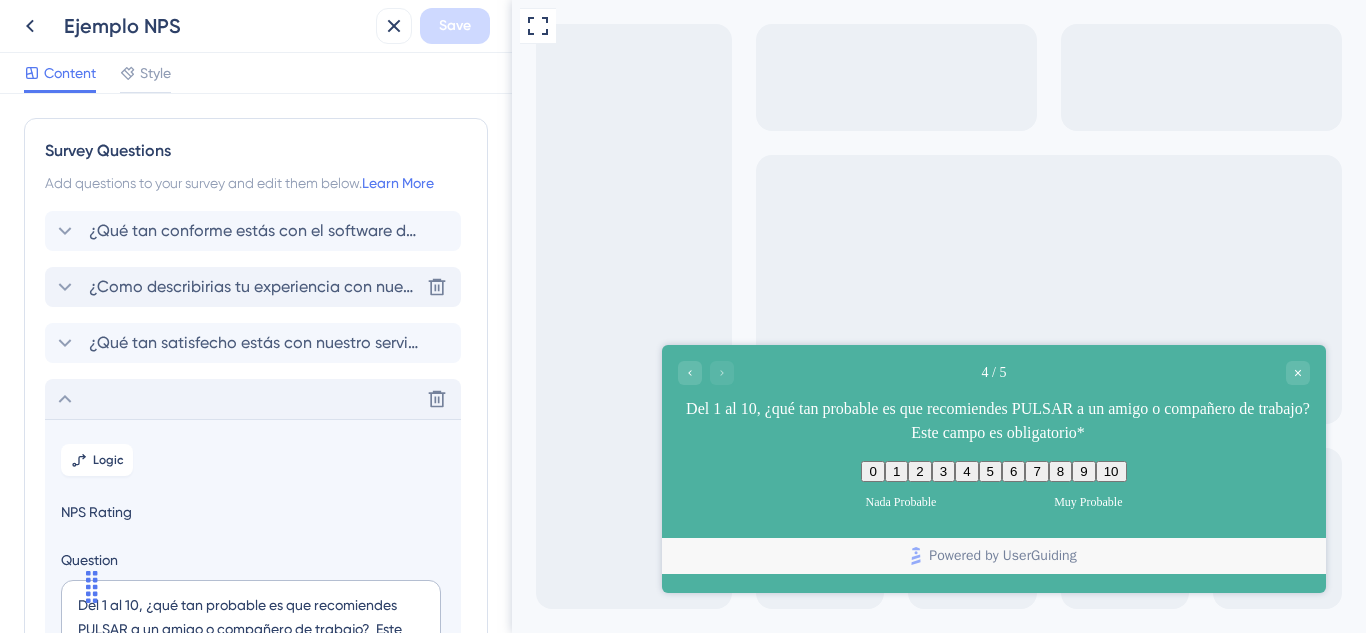 click on "¿Como describirias tu experiencia con nuestro producto? Delete" at bounding box center (253, 287) 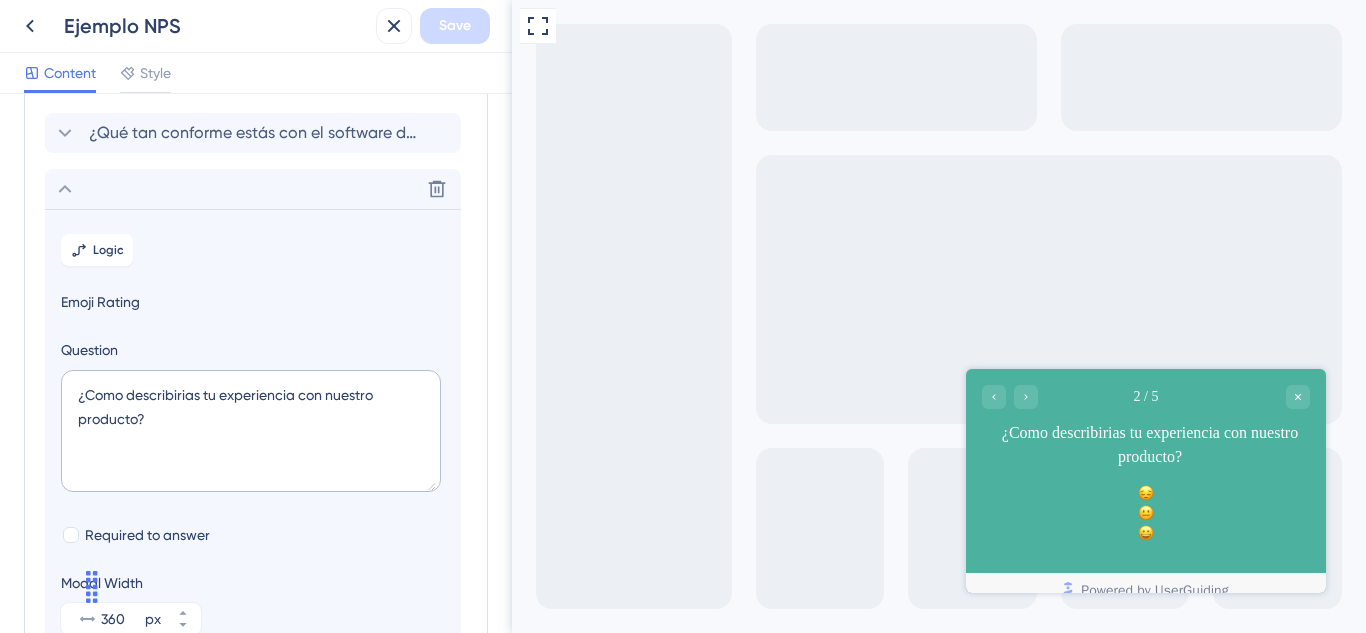 scroll, scrollTop: 0, scrollLeft: 0, axis: both 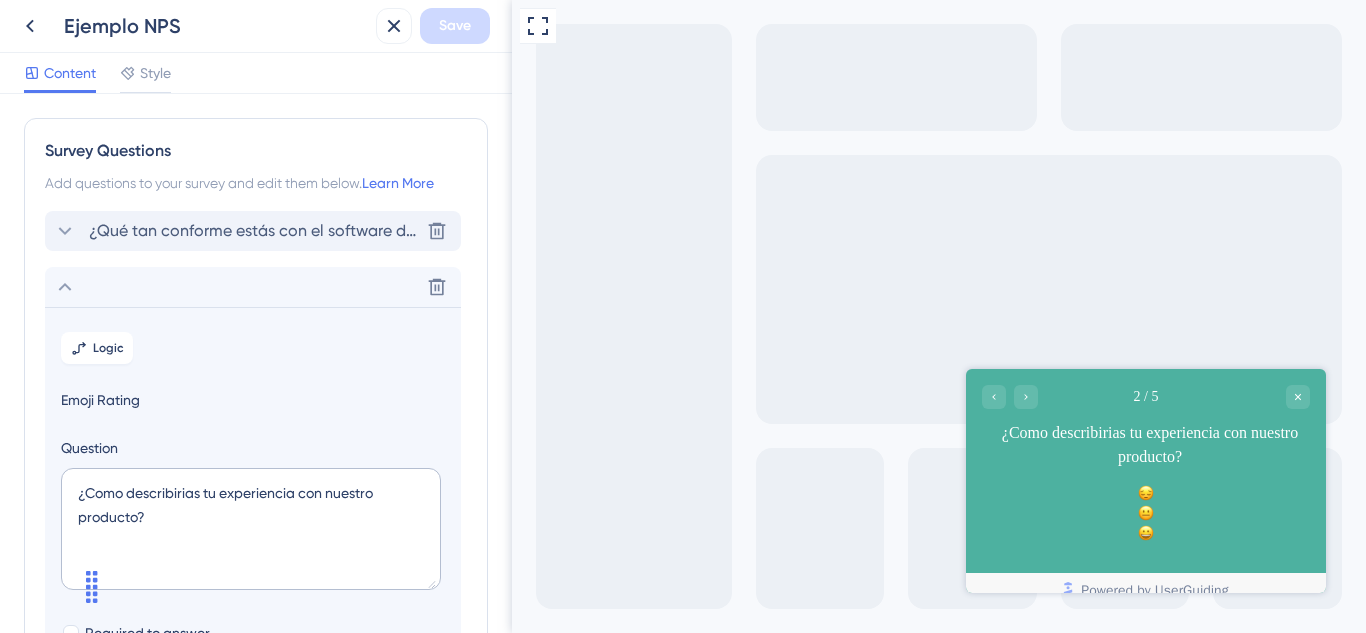 click on "¿Qué tan conforme estás con el software de PULSAR?" at bounding box center [254, 231] 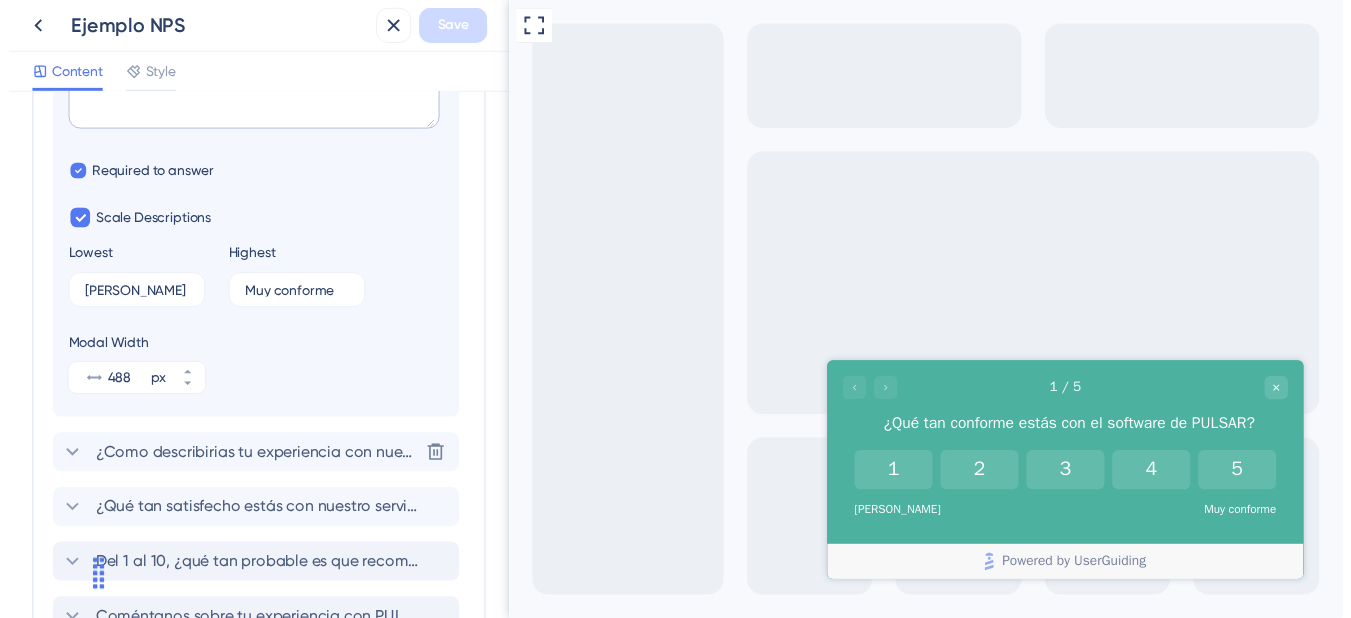 scroll, scrollTop: 597, scrollLeft: 0, axis: vertical 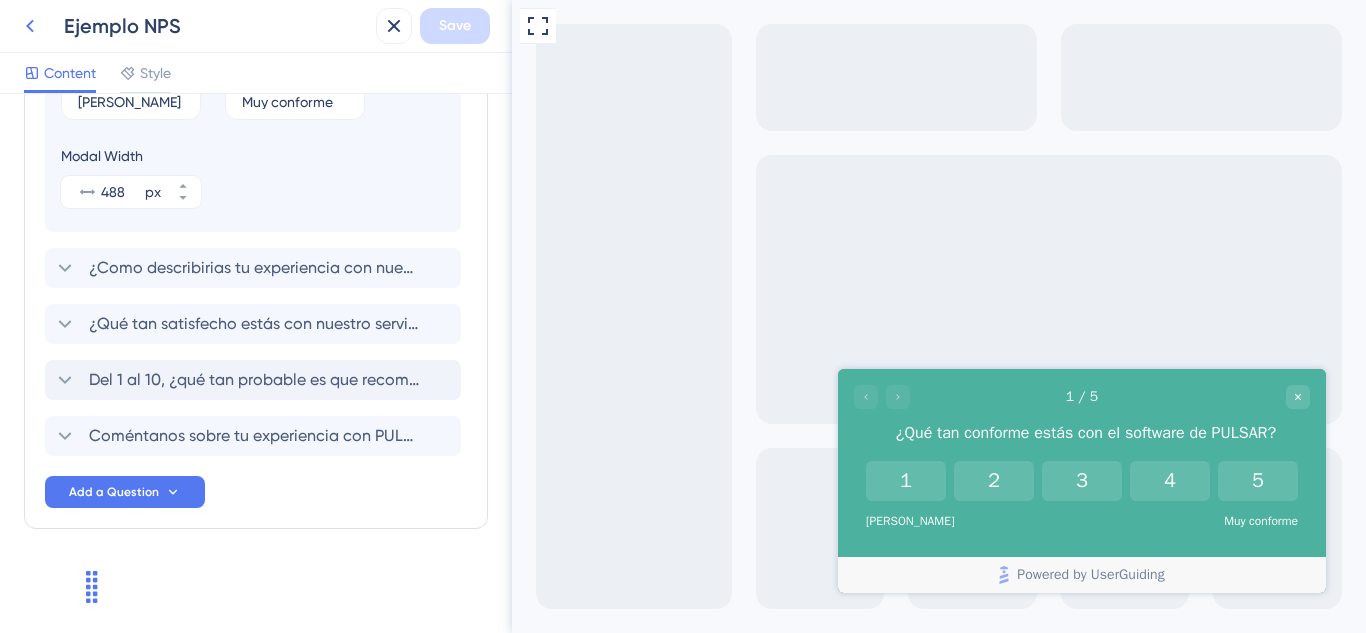 click 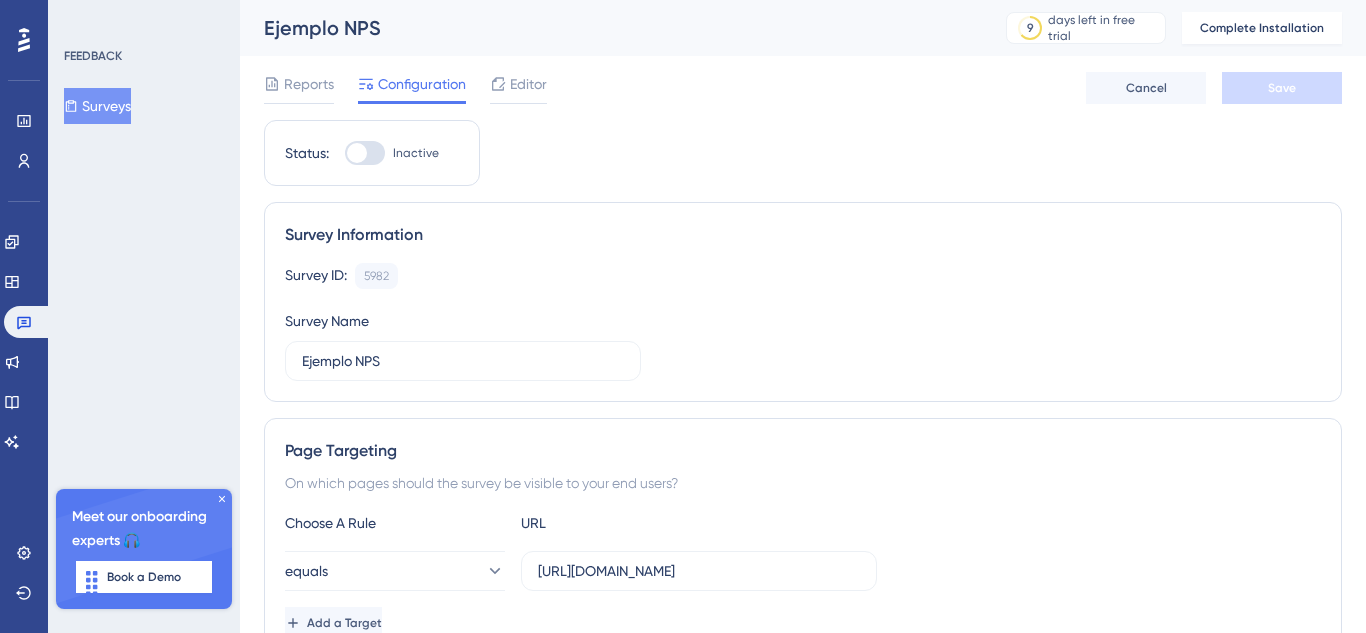 click at bounding box center (24, 40) 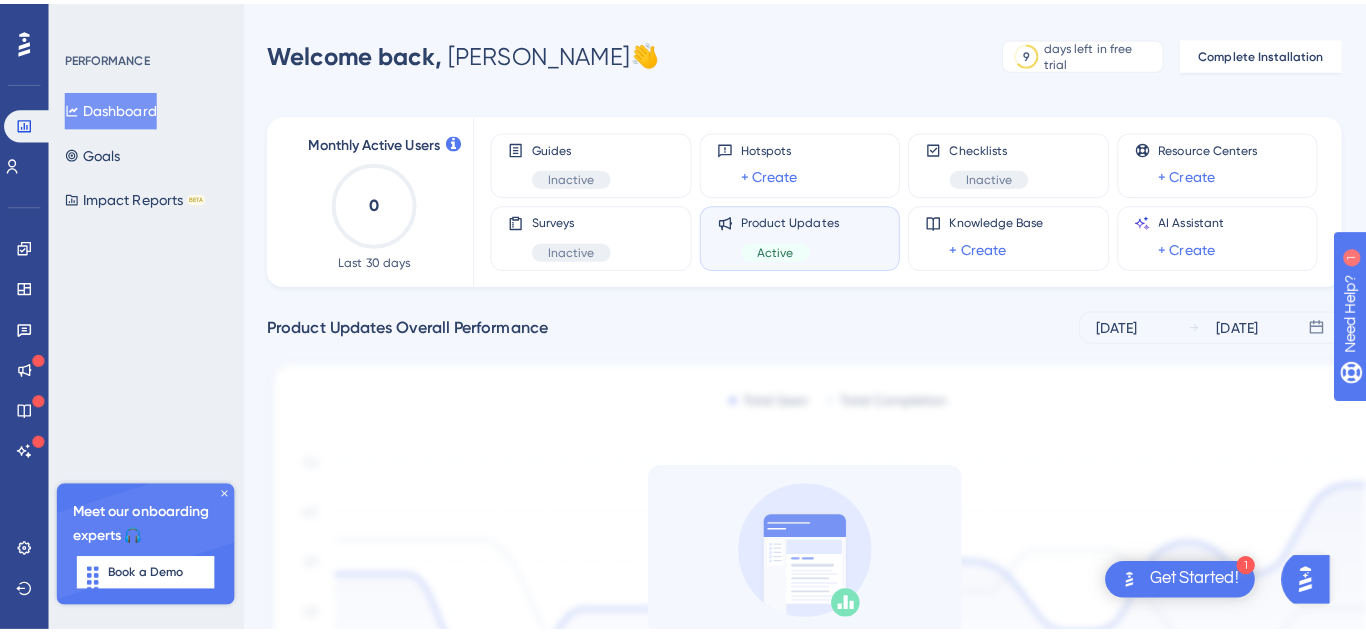 scroll, scrollTop: 0, scrollLeft: 0, axis: both 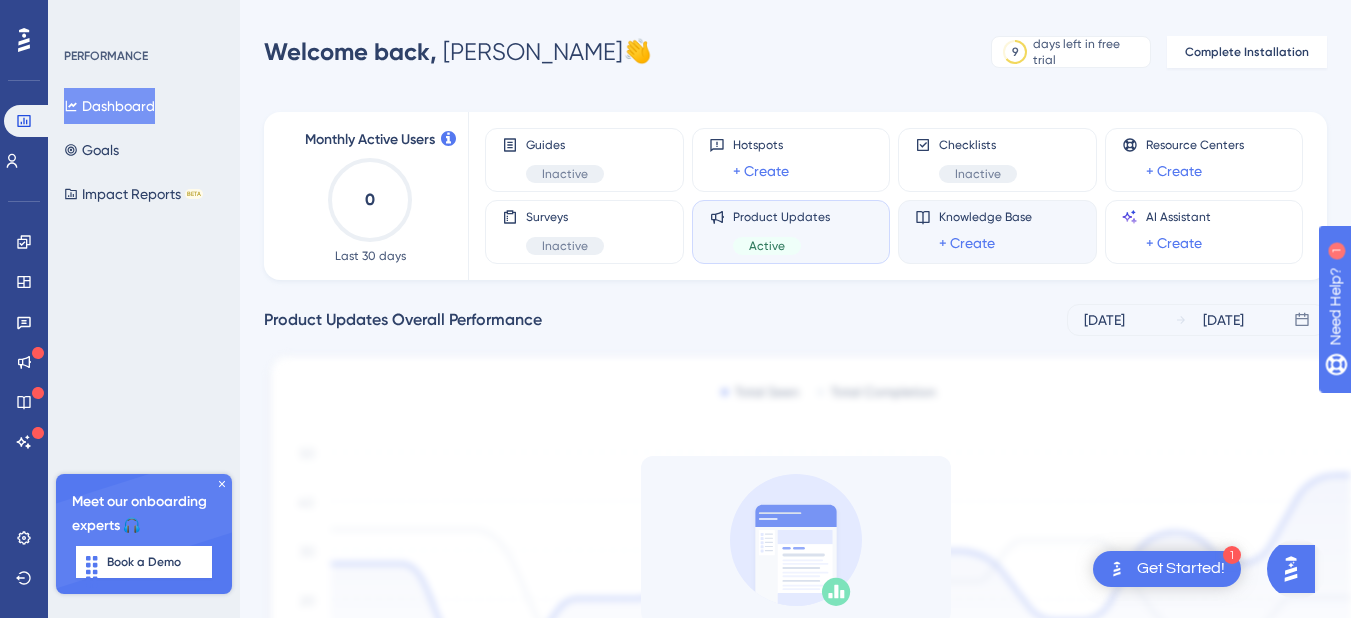 click on "Knowledge Base" at bounding box center (985, 217) 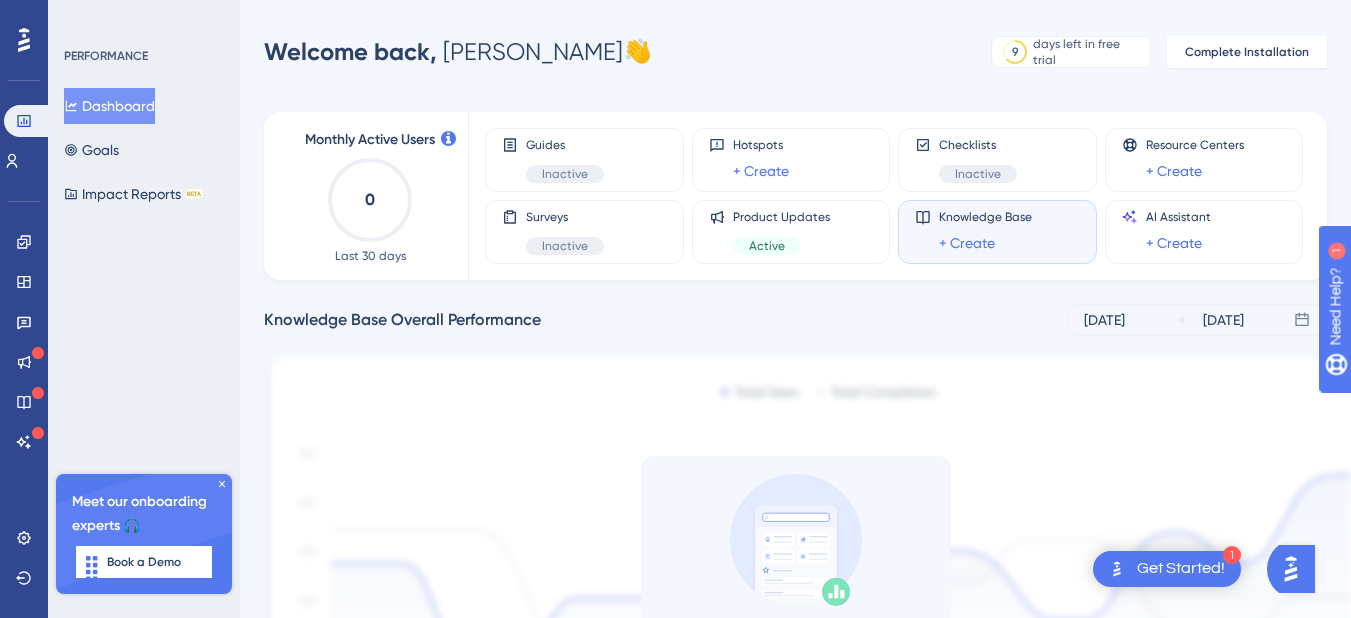 click on "Knowledge Base" at bounding box center [985, 217] 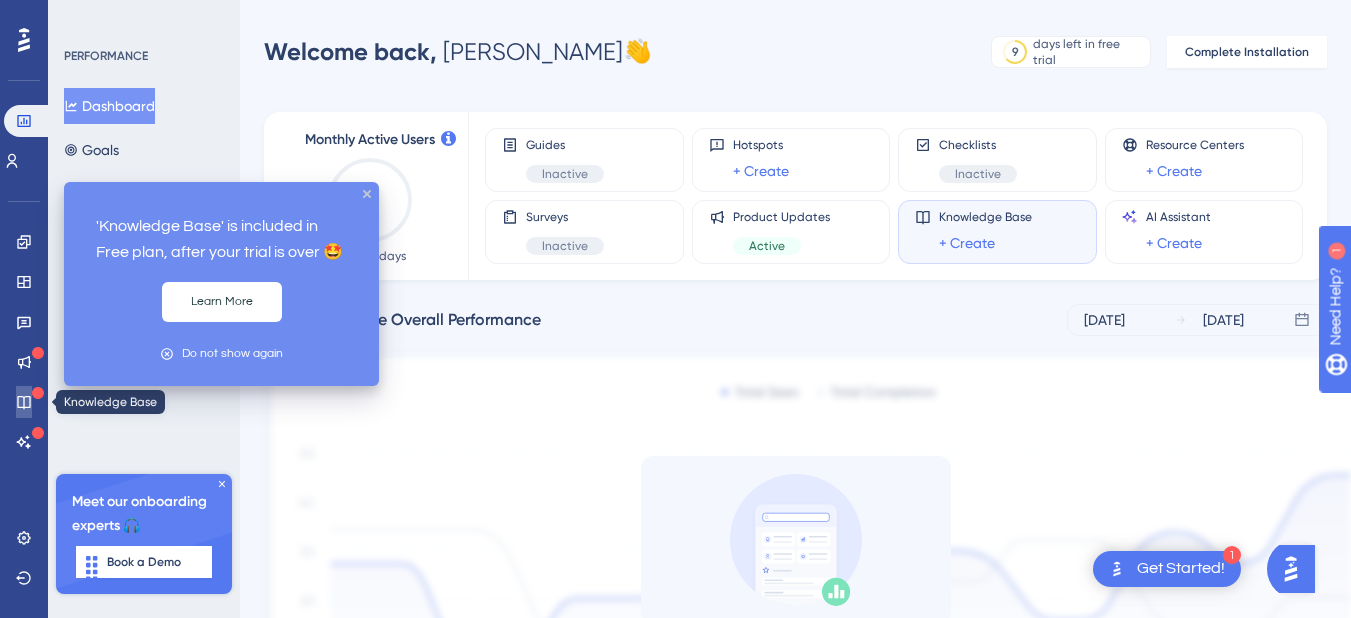 click 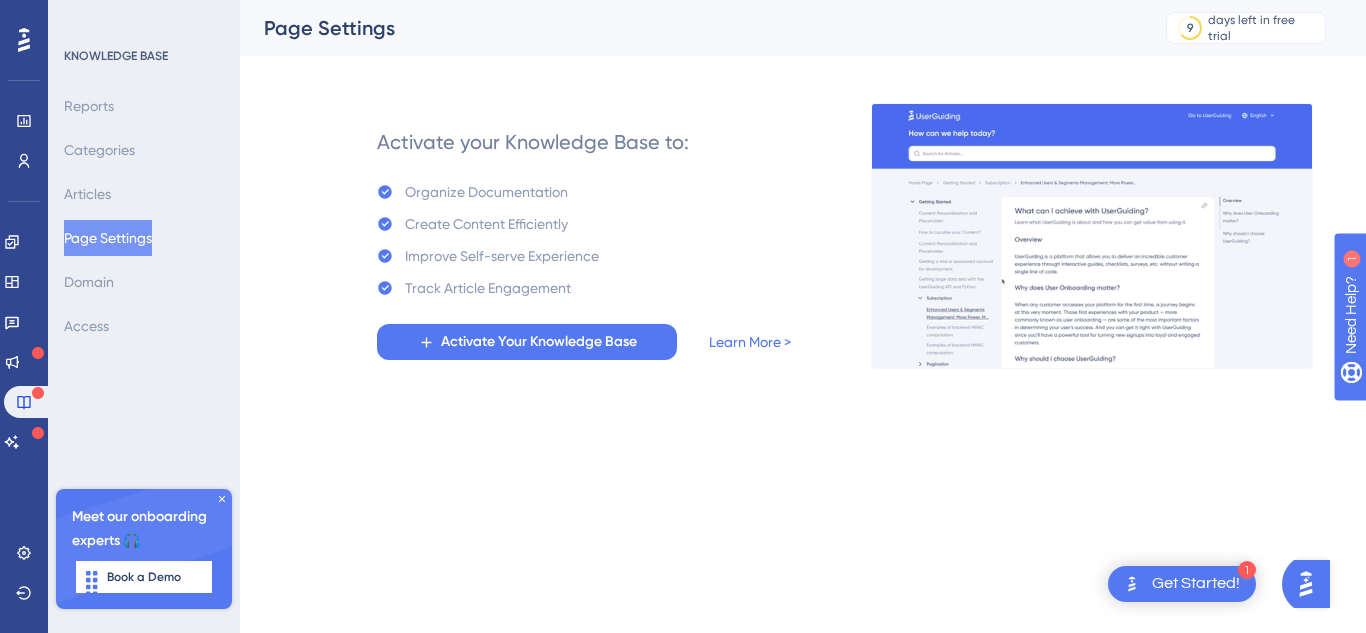 click on "Reports Categories Articles Page Settings Domain Access" at bounding box center (145, 216) 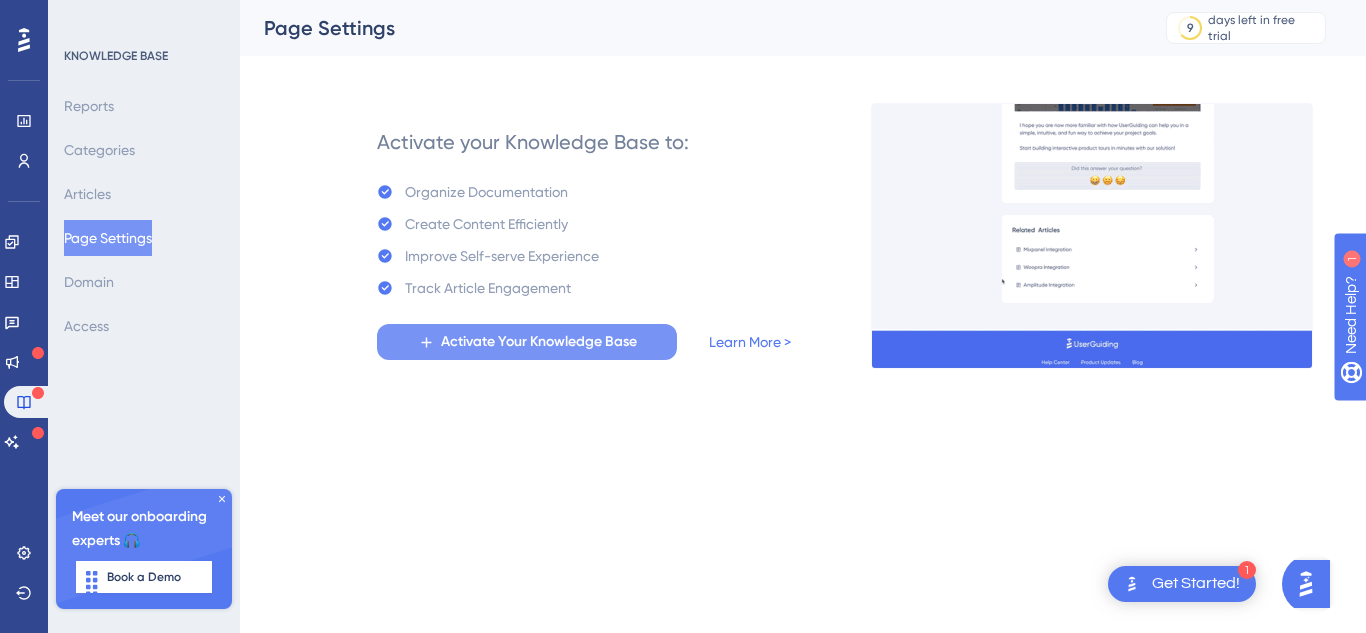 click on "Activate Your Knowledge Base" at bounding box center (527, 342) 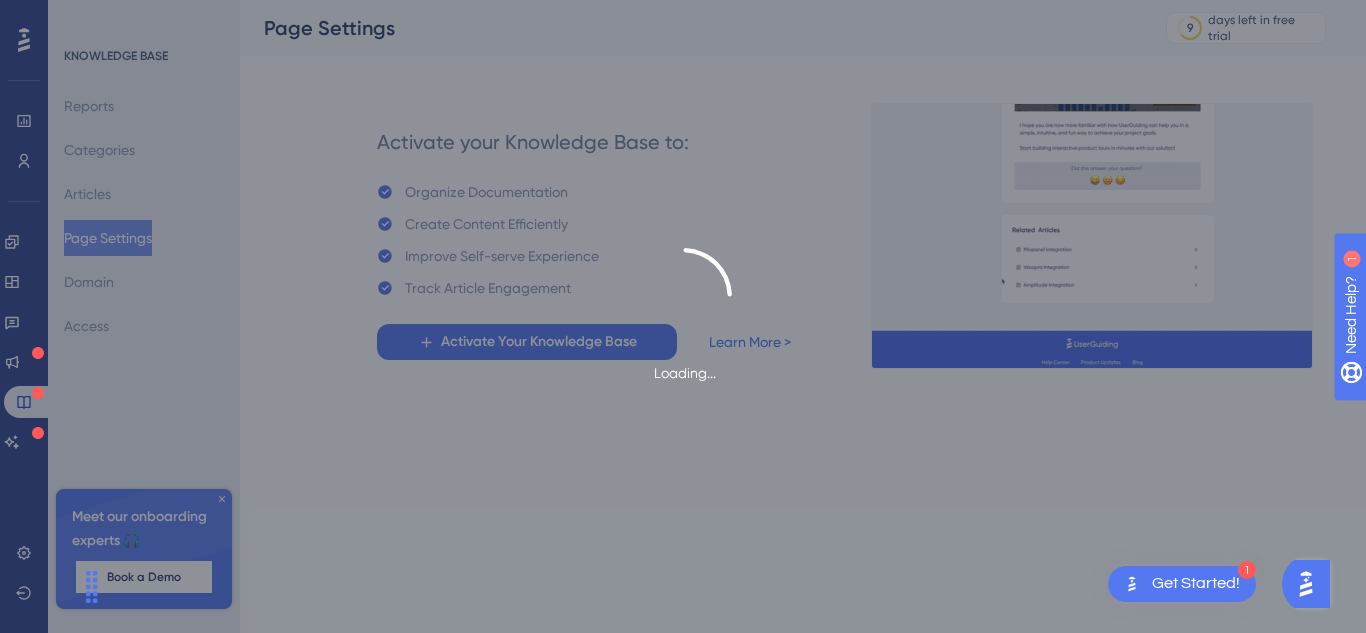 click on "Loading..." at bounding box center (683, 316) 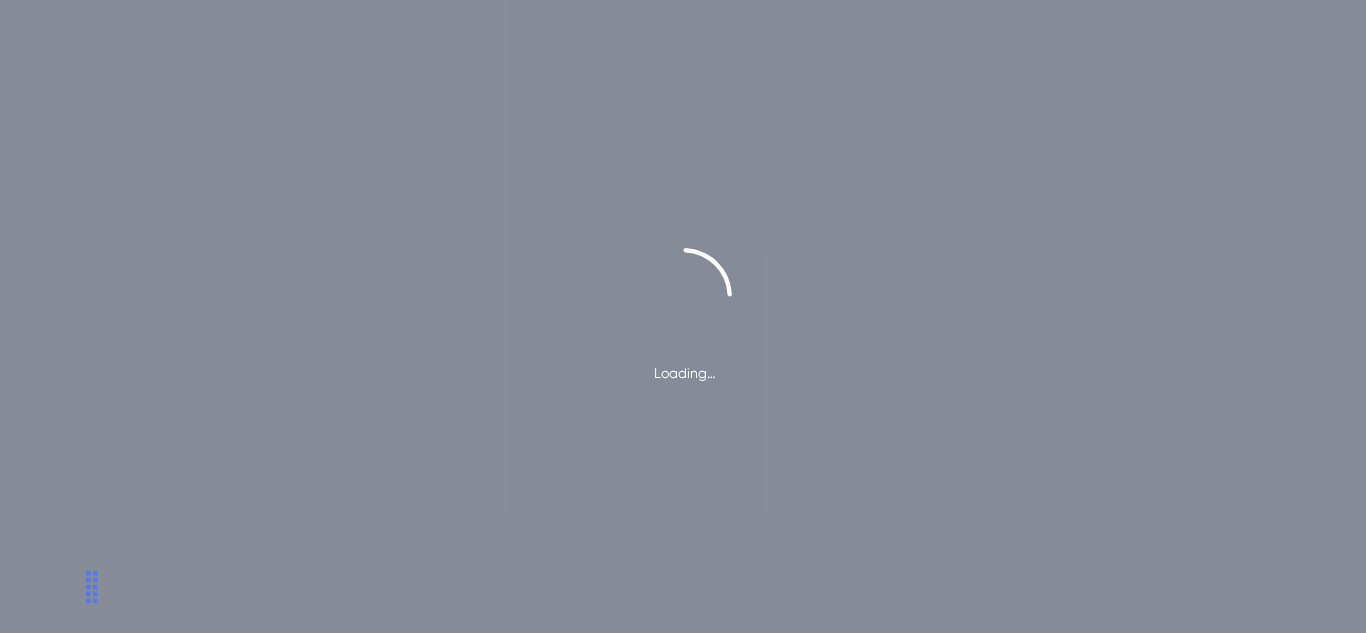 scroll, scrollTop: 0, scrollLeft: 0, axis: both 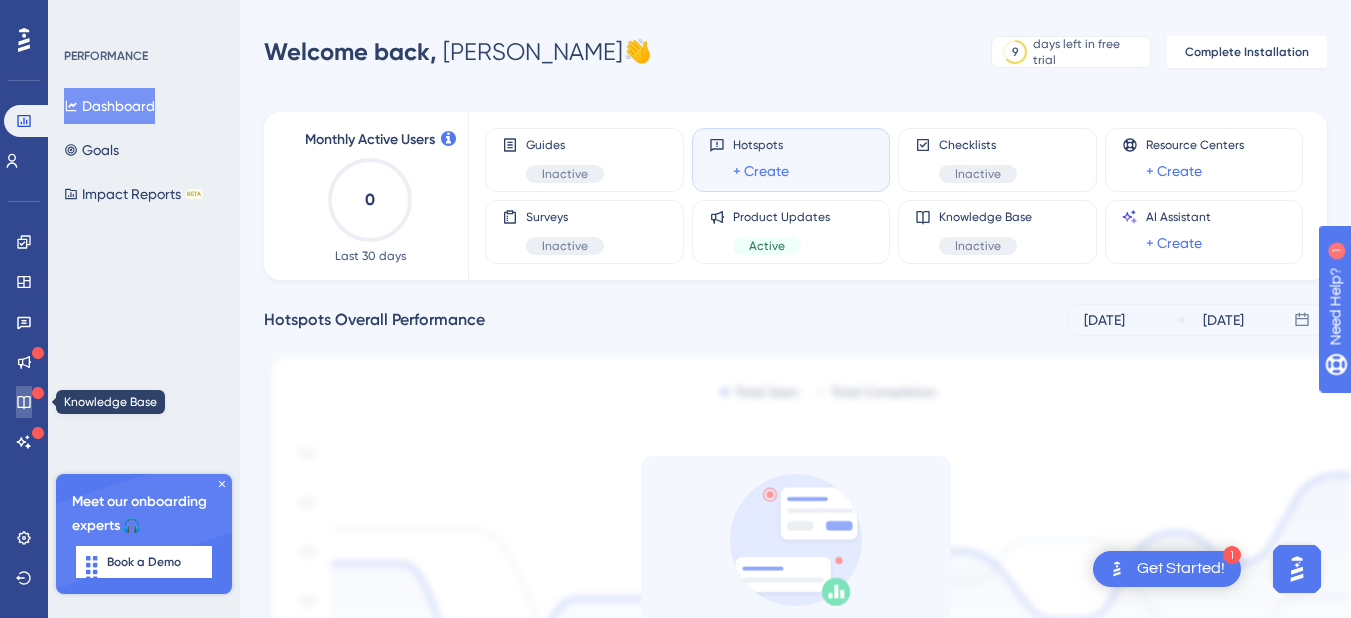 click 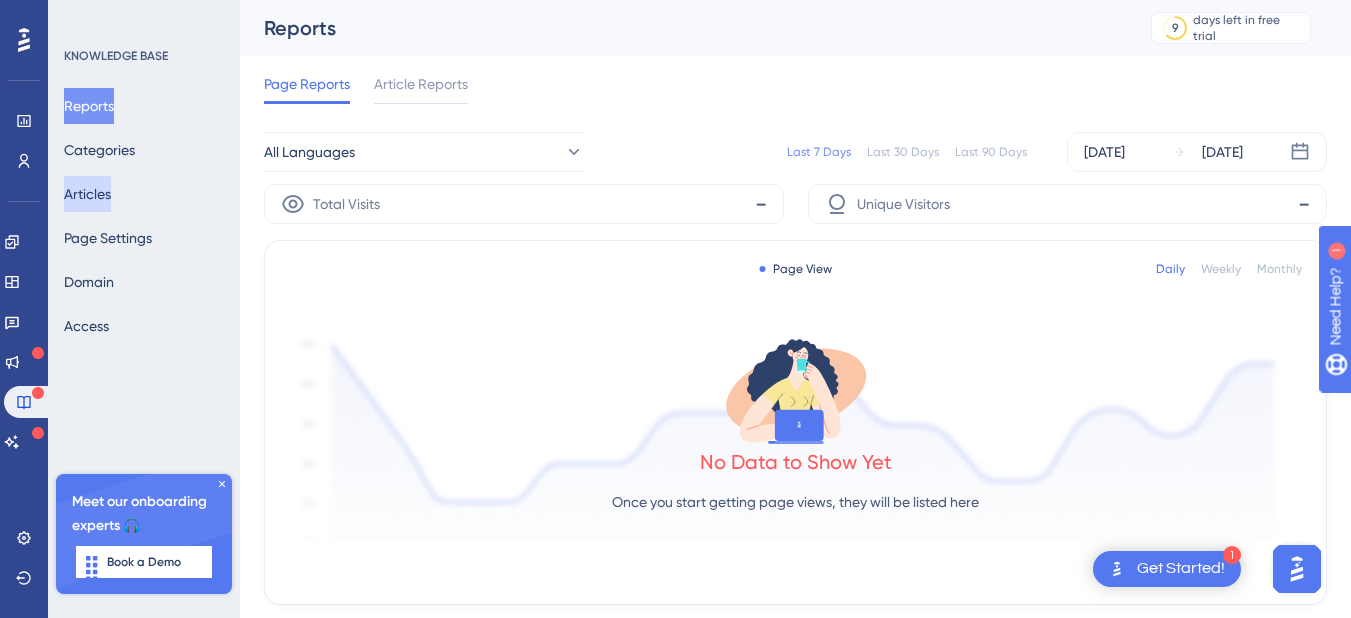 click on "Articles" at bounding box center [87, 194] 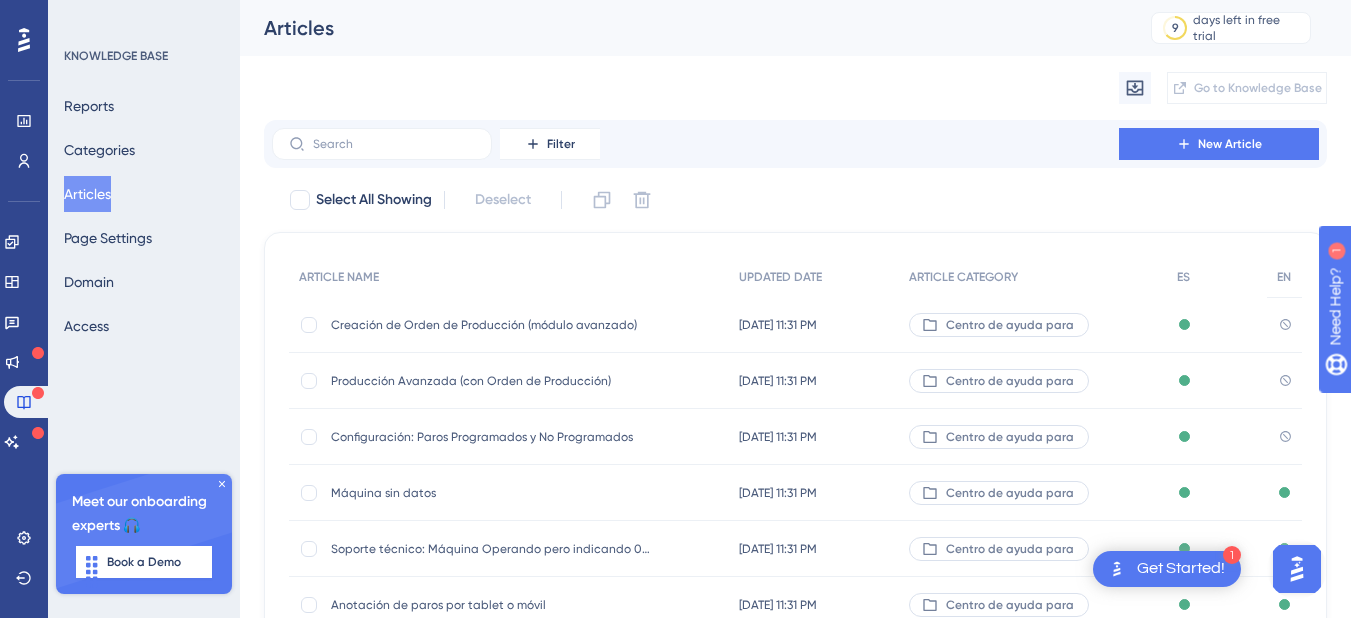 click 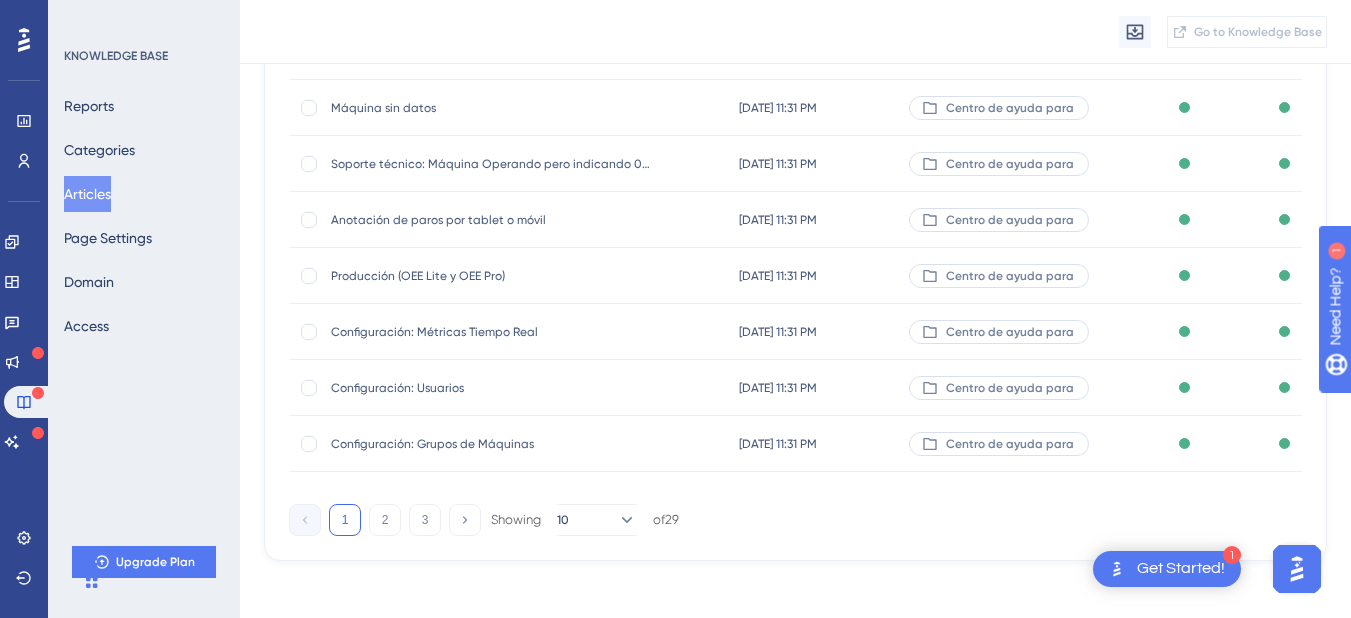 scroll, scrollTop: 400, scrollLeft: 0, axis: vertical 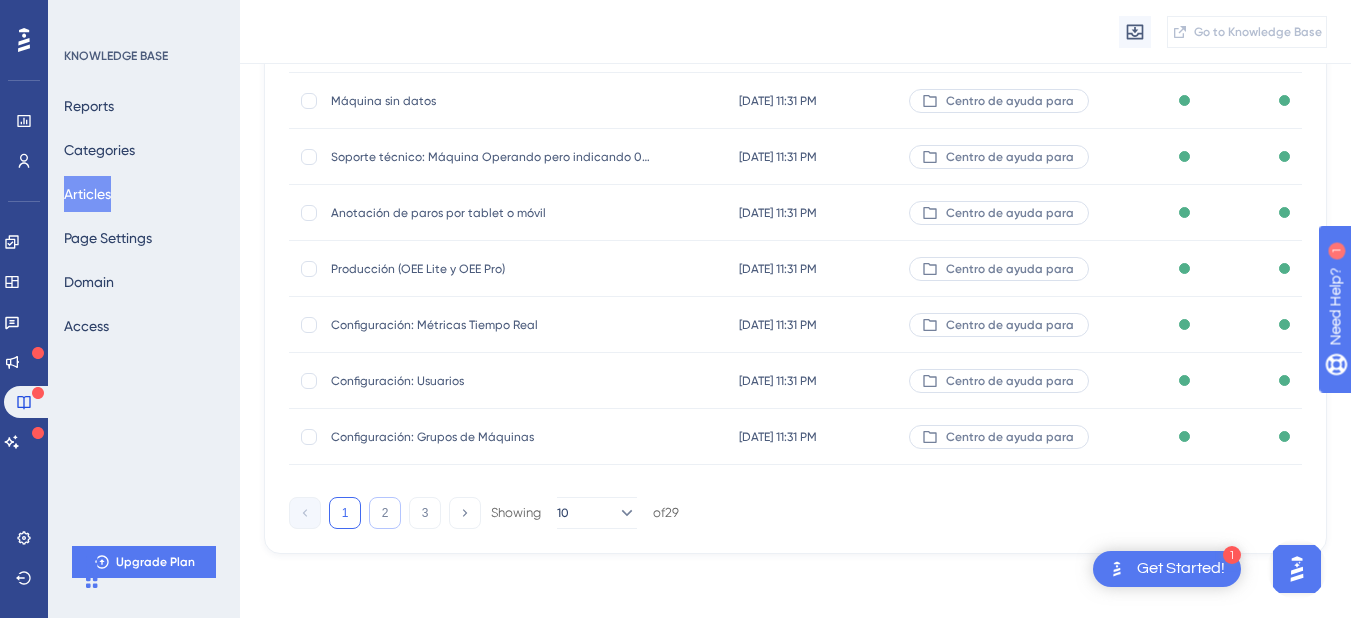 click on "2" at bounding box center (385, 513) 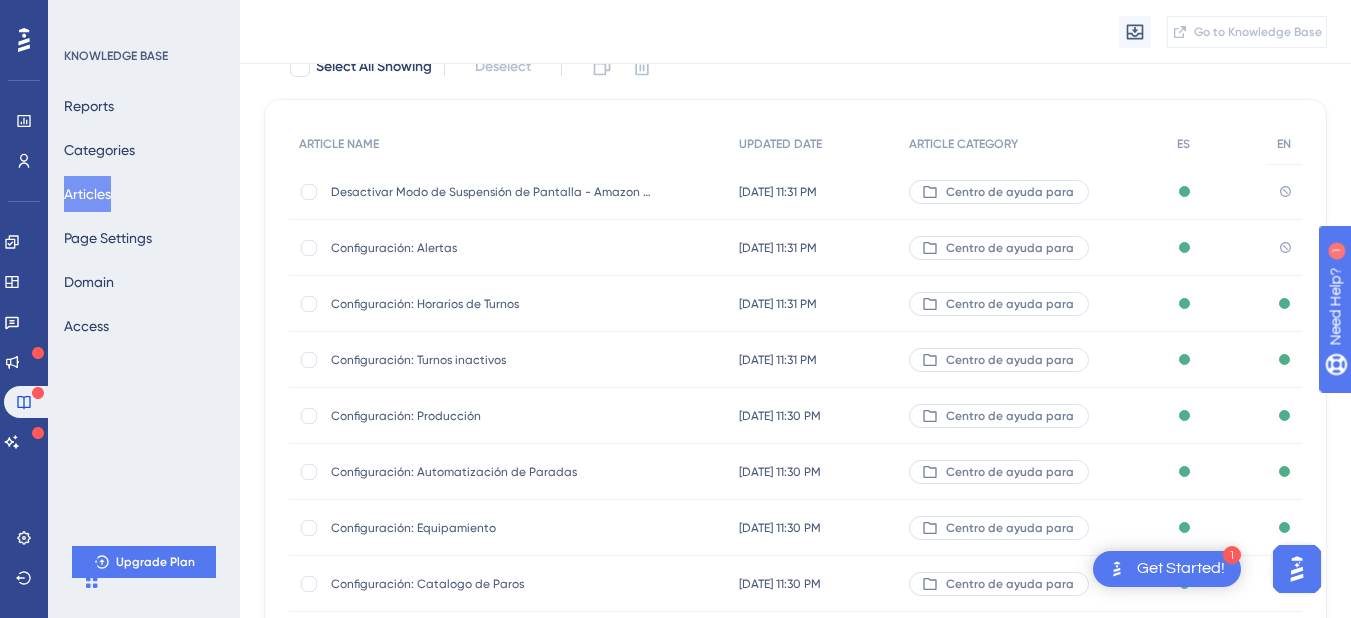 scroll, scrollTop: 392, scrollLeft: 0, axis: vertical 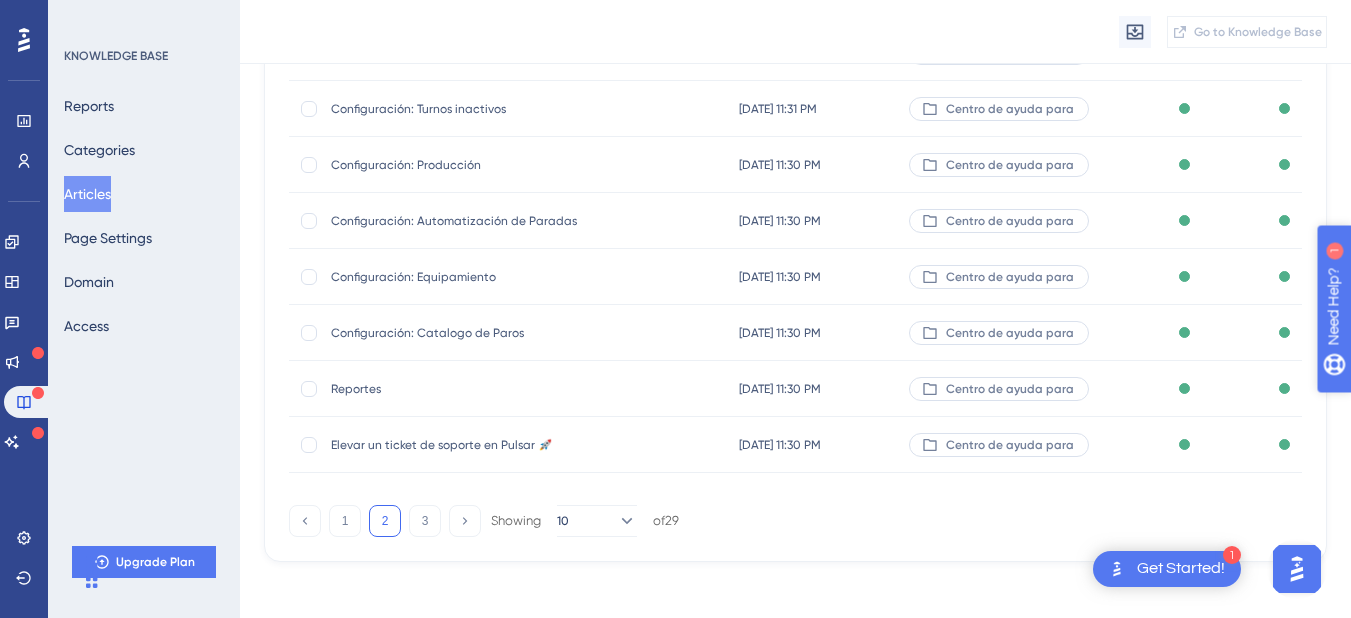 click on "Need Help?" at bounding box center [1403, 409] 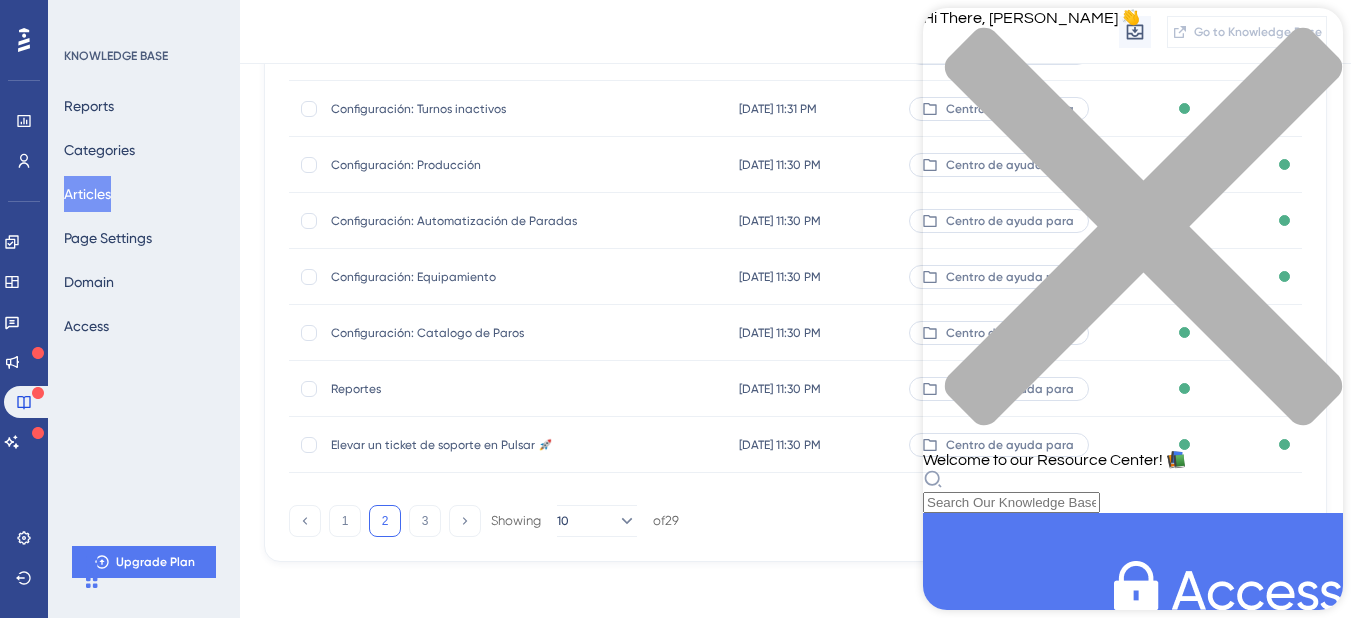 click at bounding box center [1133, 238] 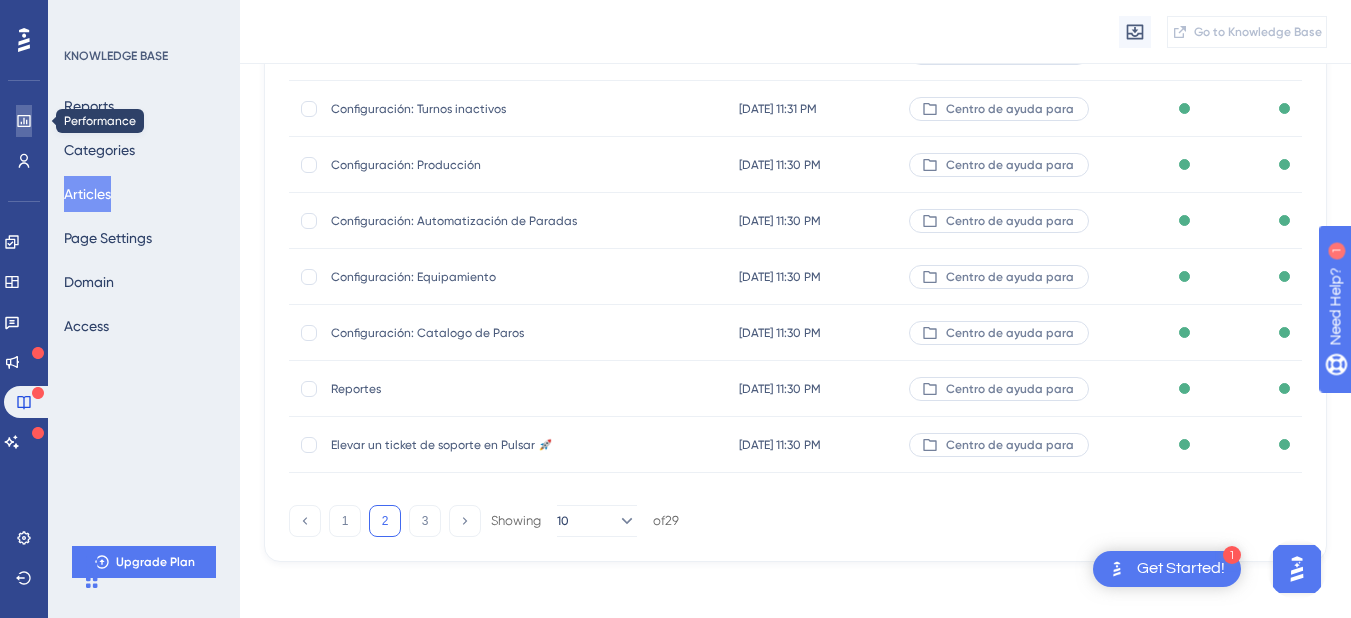 click at bounding box center (24, 121) 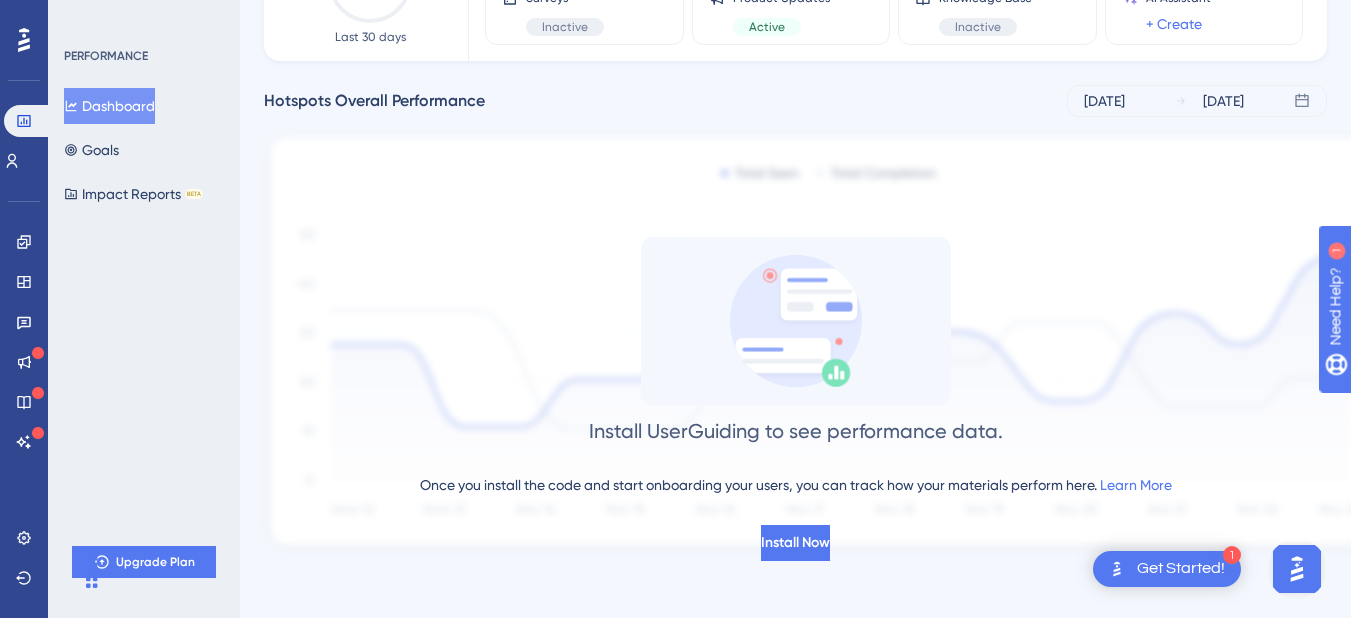 scroll, scrollTop: 0, scrollLeft: 0, axis: both 